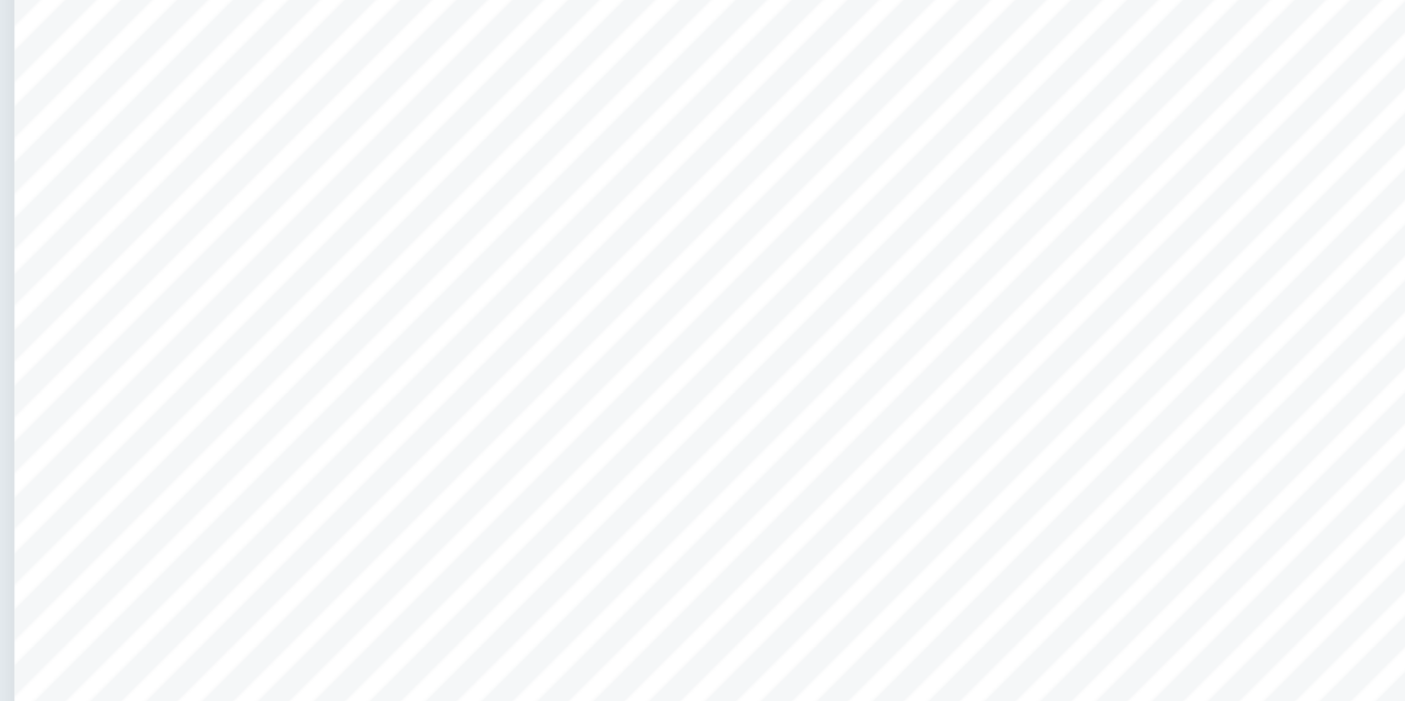 scroll, scrollTop: 7471, scrollLeft: 0, axis: vertical 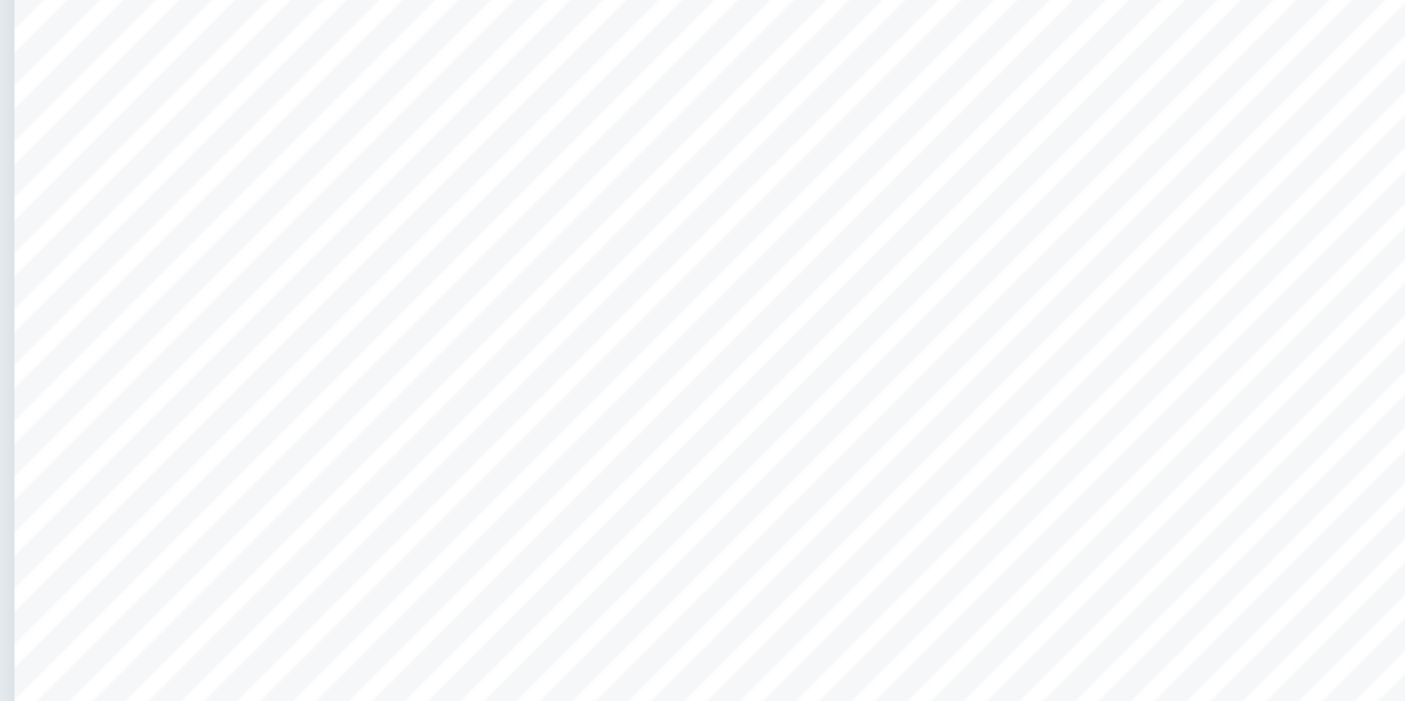 click on "most notably raises prices, from P to P 1   which places US distillers at a “competitive disadvantage” internationally. Therefore, whilst the existing tariff has already caused substantial damage through the lost export revenue, further increases would be “crippling” to the industry and would “force some distillers out of the European market” as they are no longer able to compete with these higher tariffs. This would mean some unemployment arises from US distillers reducing production but the extent of unemployment depends on the type of whiskey produced as bourbon can only be produced in [US_STATE] meaning unemployment here is unlikely but for other whiskey producers, which are more vulnerable to foreign competition, unemployment is more likely. Whilst the imposition of the higher tariffs could be regarded as   equitable   if the EU was protecting their newly emerging domestic whiskey industry, this is highly unlikely considering that bourbon emphasises another problem with the   equity   equitable" at bounding box center [913, 688] 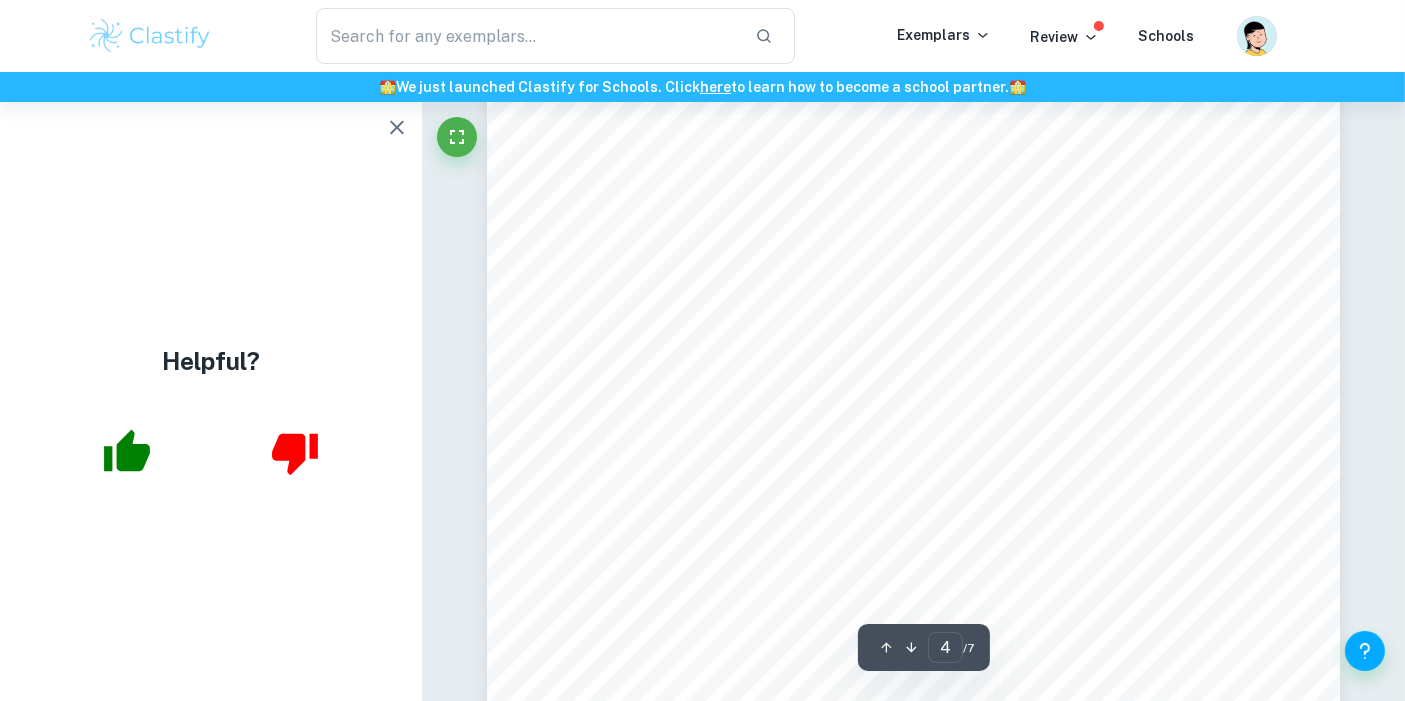 scroll, scrollTop: 3966, scrollLeft: 0, axis: vertical 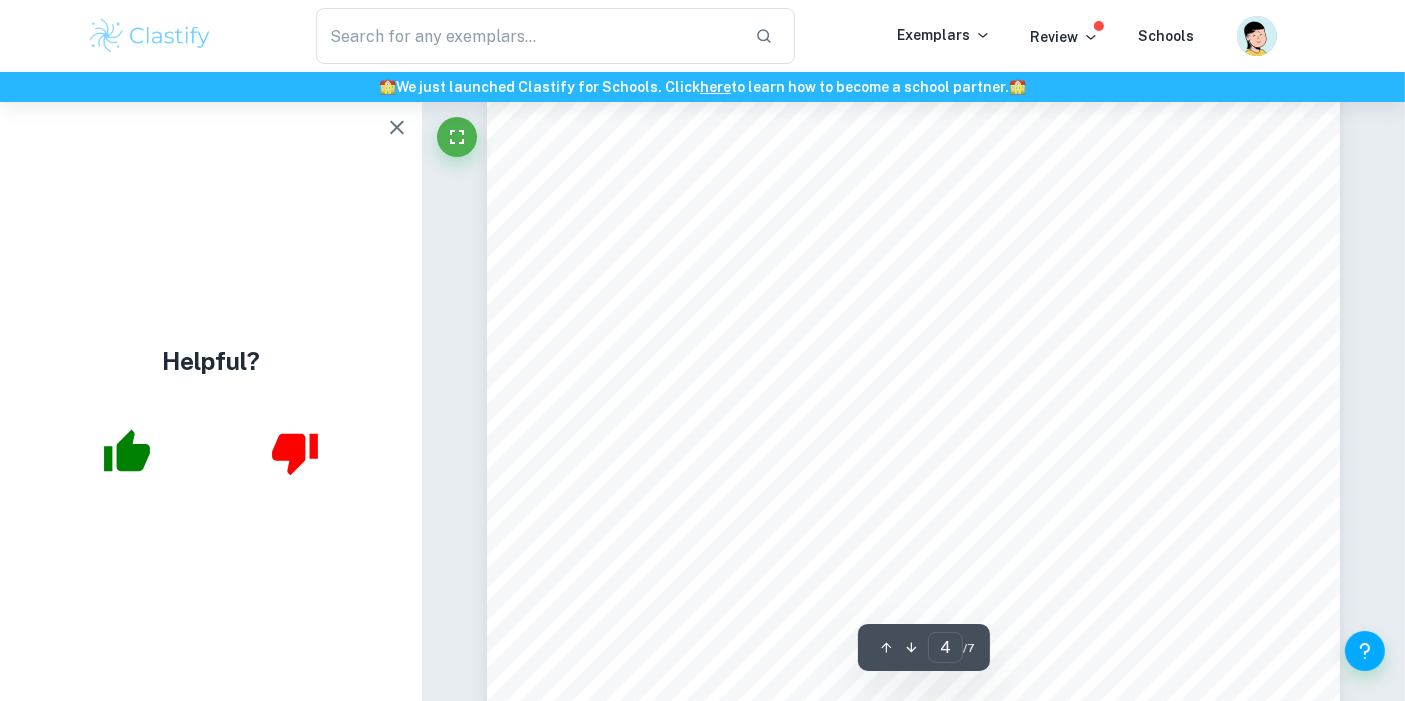 click on "Ask Clai 4 ​ / 7 Economics Commentary 3 Title of Article:   Bourbon distillers face big tax bills and higher tariffs after a record year for production Source of article:   CNBC   < [URL][DOMAIN_NAME] >   [Accessed [DATE]] Date article was published:   [DATE] Date commentary was written:   [DATE] Word count of the commentary:   796 Unit of syllabus to which the article relates:   The Global Economy Key concept being used:   Equity 1   Article Bourbon distillers face big tax bills and higher tariffs after a record year for production [PERSON_NAME] — [DATE] [US_STATE] –   For   the   first   time   there   are   more   than   10   mil lion   bar rels   of   [PERSON_NAME] bon   ag ing   across [PERSON_NAME],   and   dis tillers   set   records   by   fill ing   nearly   2.5   mil lion   bar rels   in   a   sin gle   year. That   all   sounds   like   a   tri umph   for   Amer ica’s   na tive   whiskey.   Yet   [PERSON_NAME] bon   pro duc ers   are   con tend ing with   trade   fights   that   hurt" at bounding box center (914, 476) 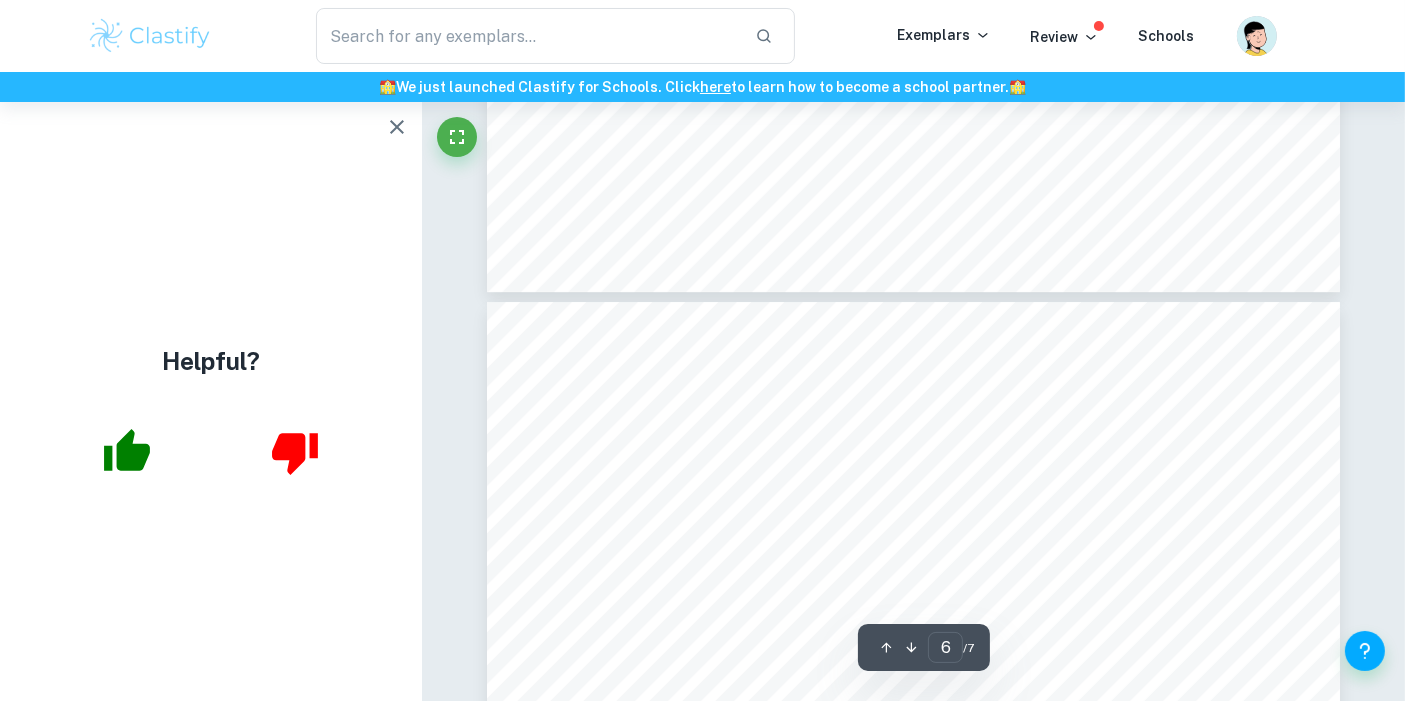 type on "7" 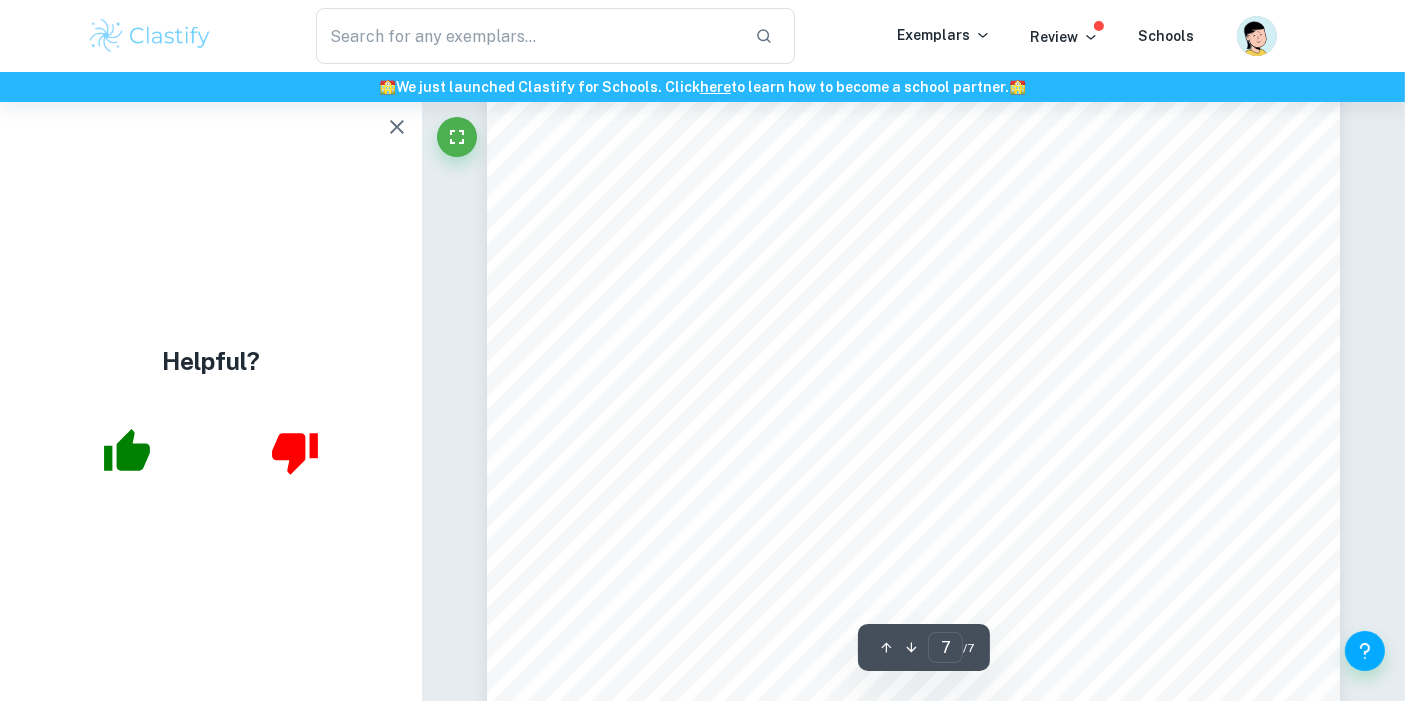 scroll, scrollTop: 8037, scrollLeft: 0, axis: vertical 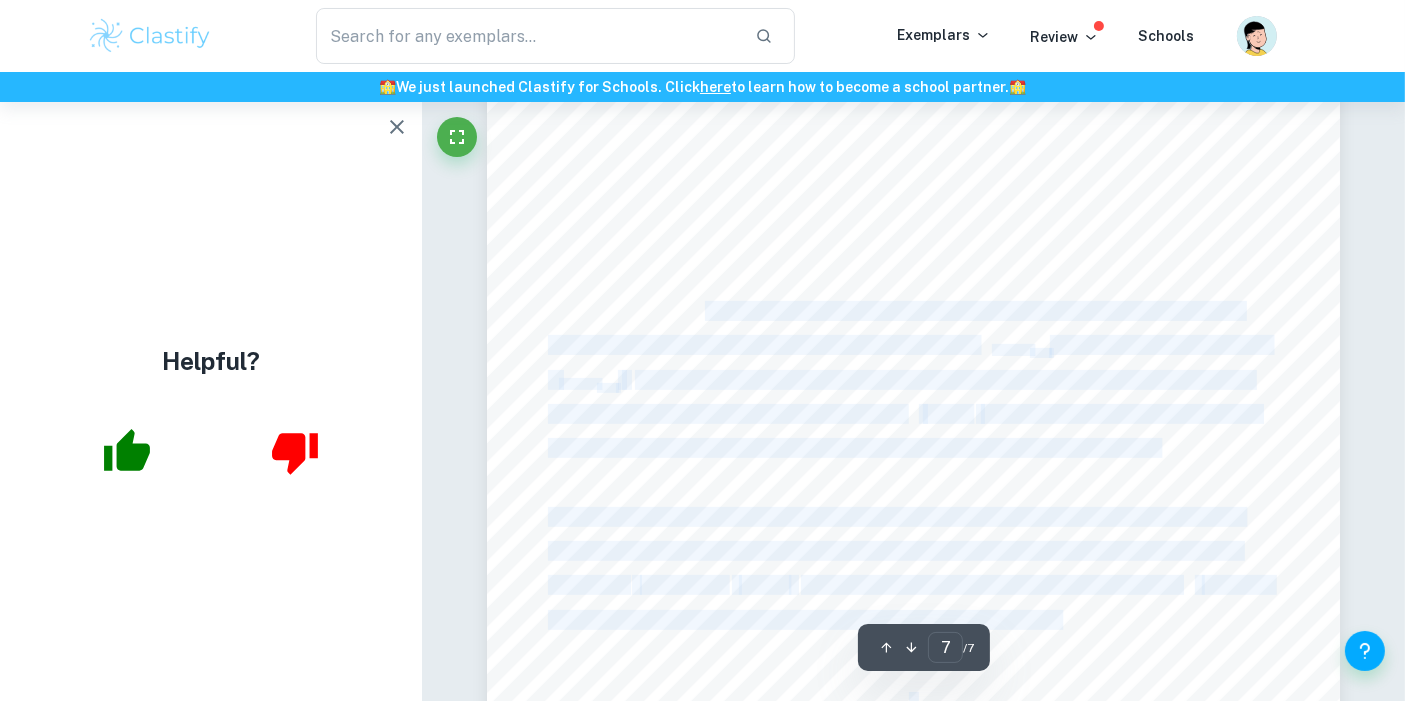 drag, startPoint x: 709, startPoint y: 313, endPoint x: 632, endPoint y: 369, distance: 95.2103 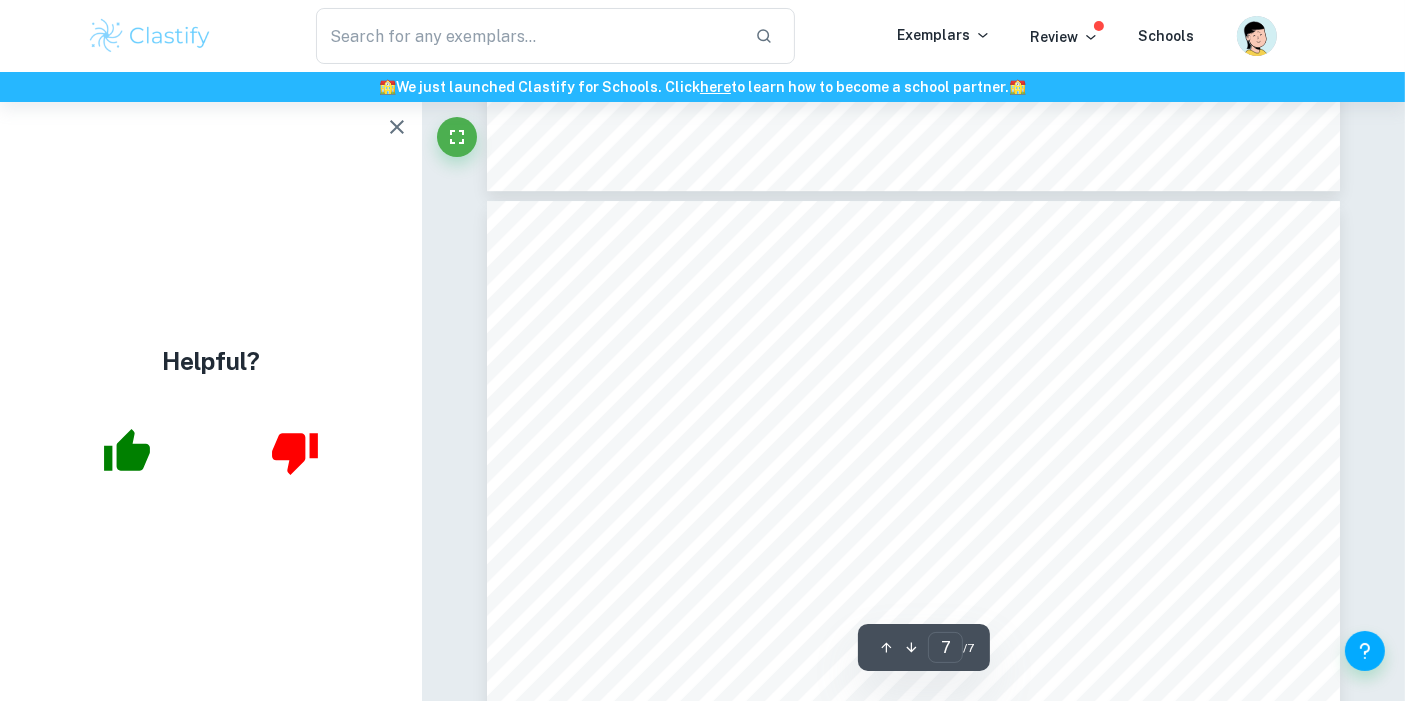 scroll, scrollTop: 7235, scrollLeft: 0, axis: vertical 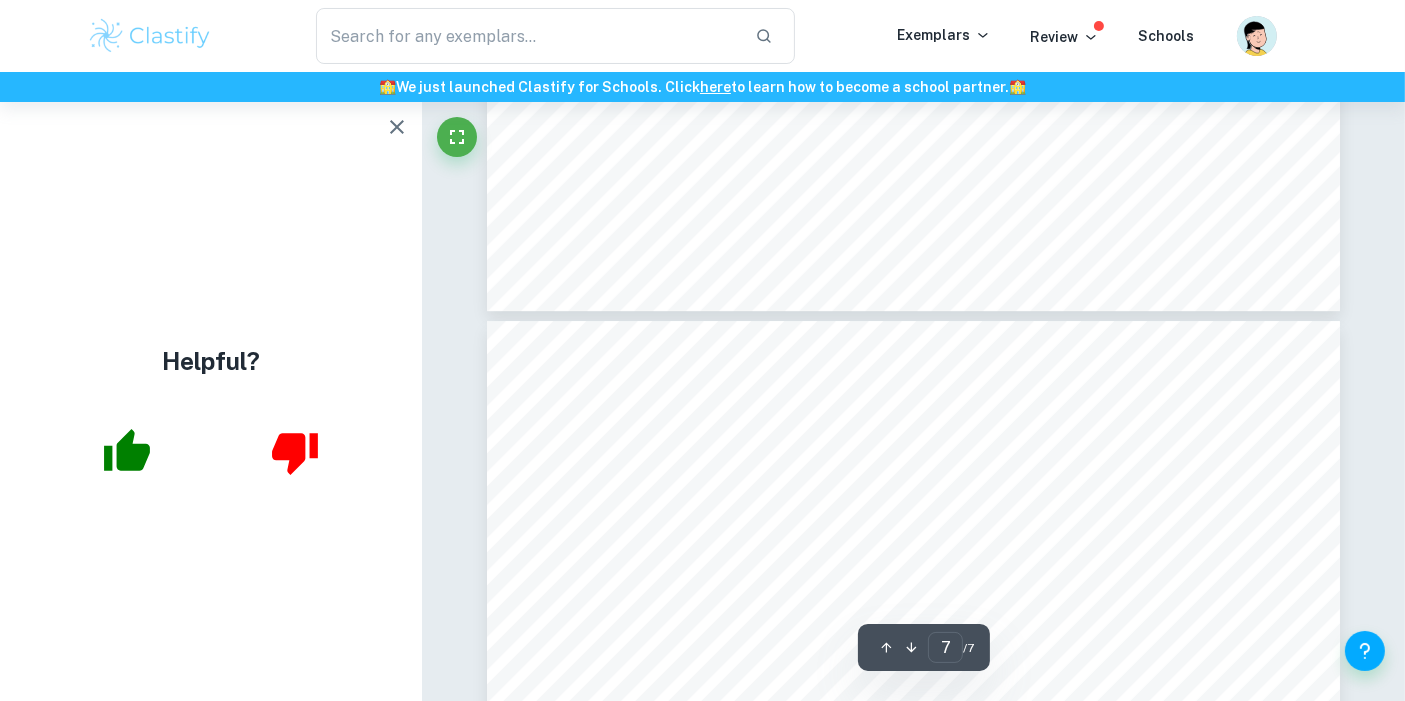 click 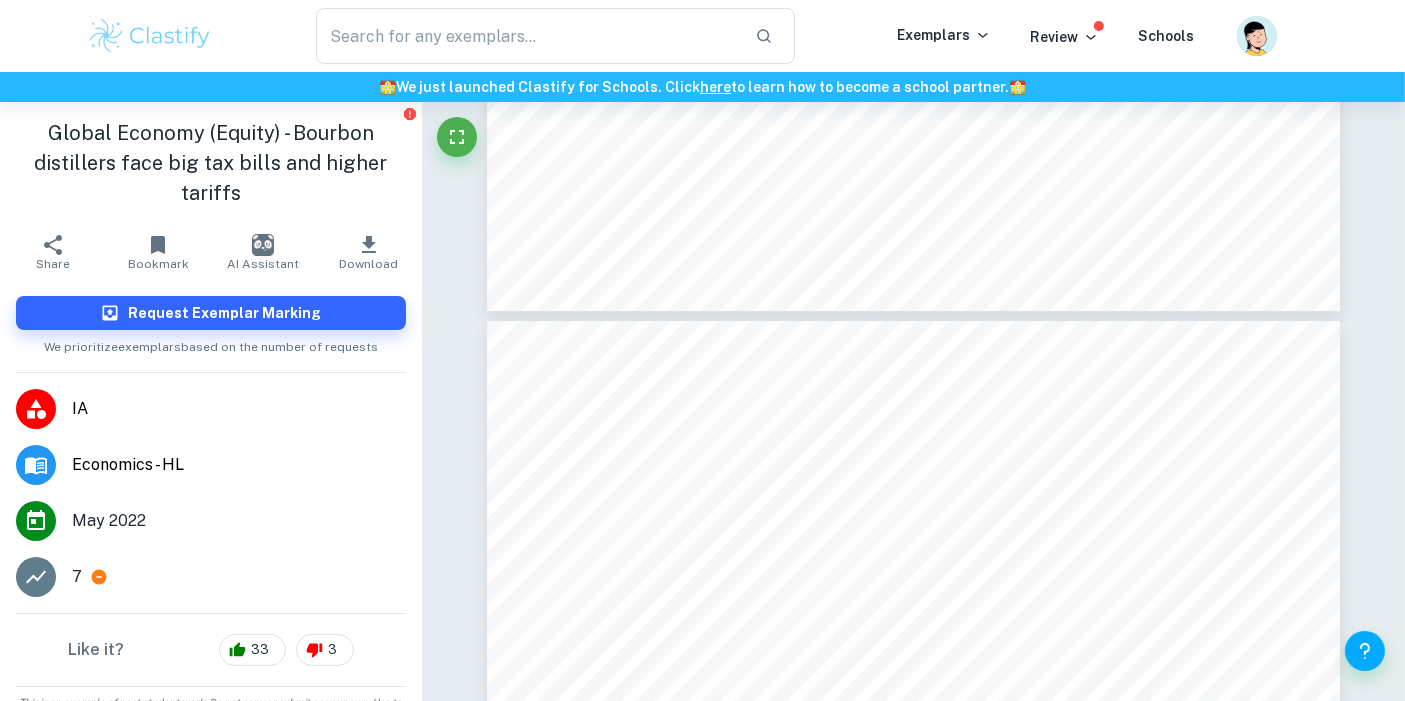 click at bounding box center [150, 36] 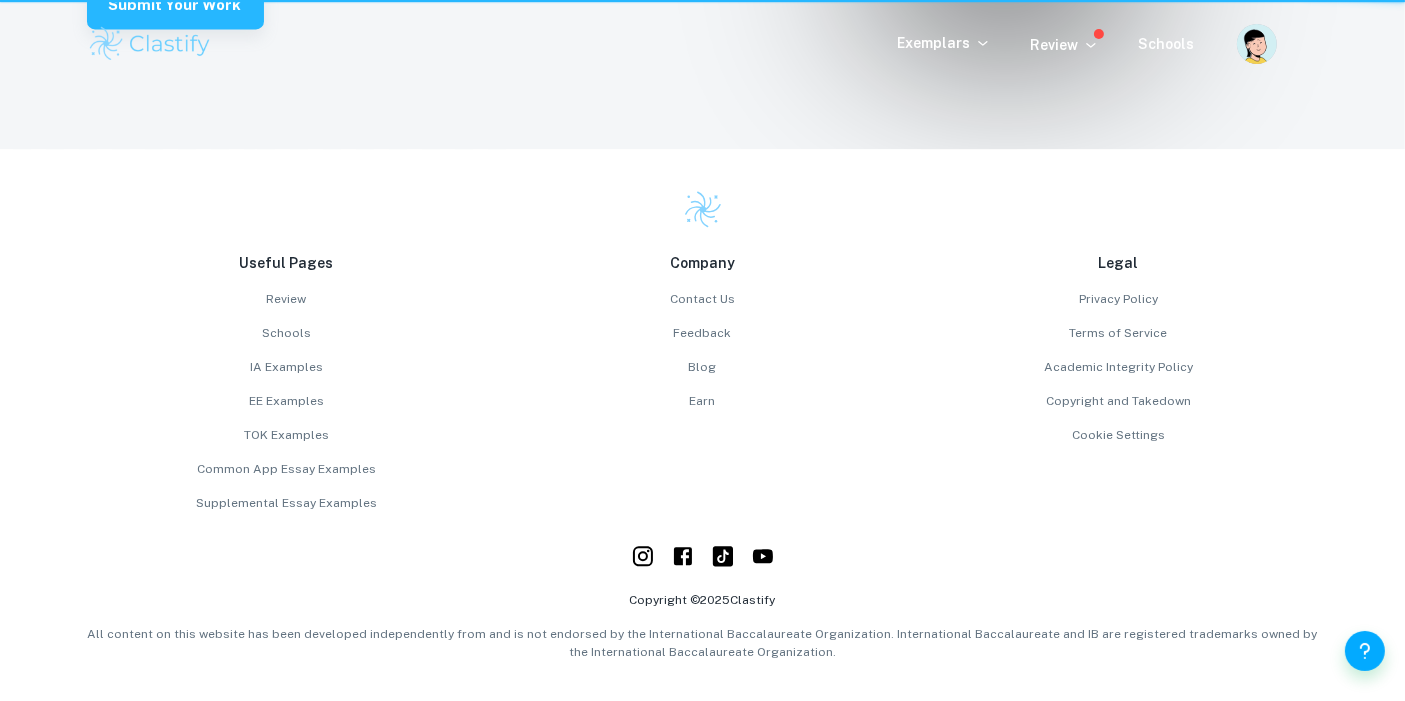 scroll, scrollTop: 0, scrollLeft: 0, axis: both 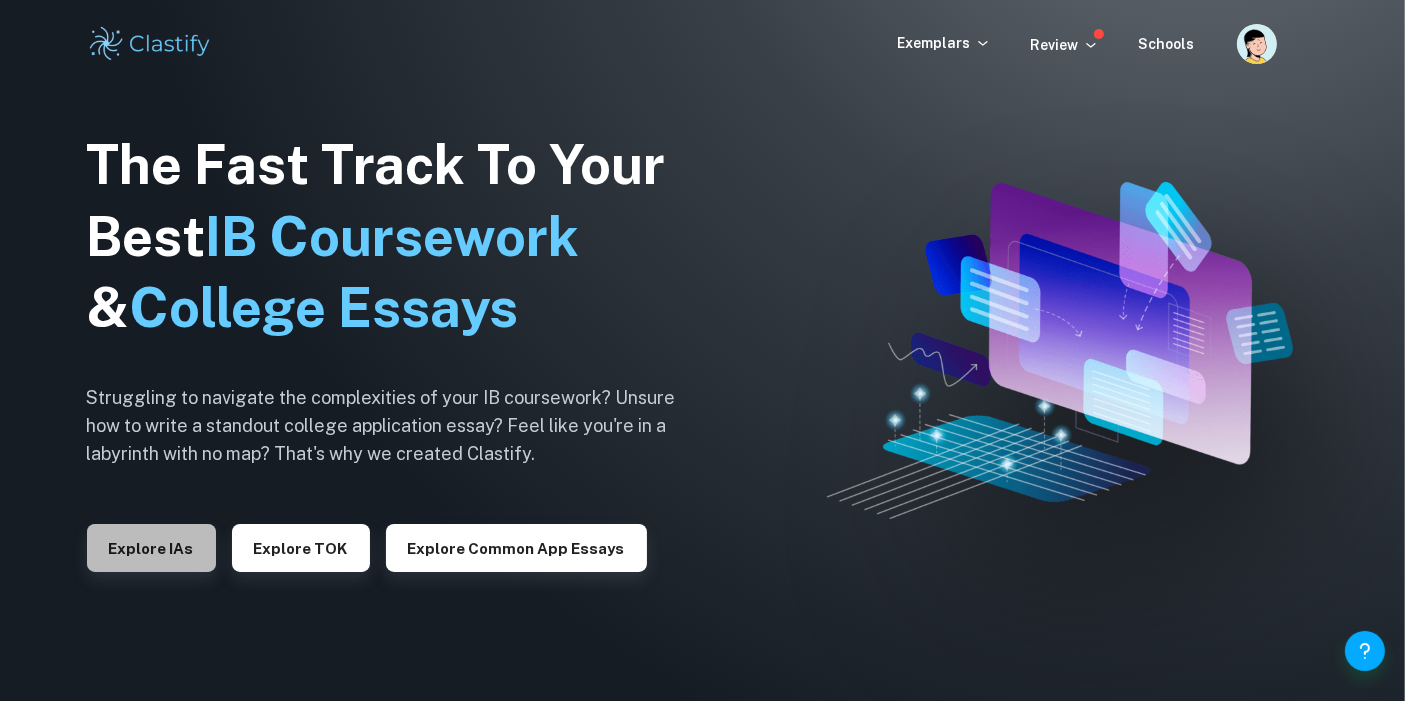 click on "Explore IAs" at bounding box center [151, 548] 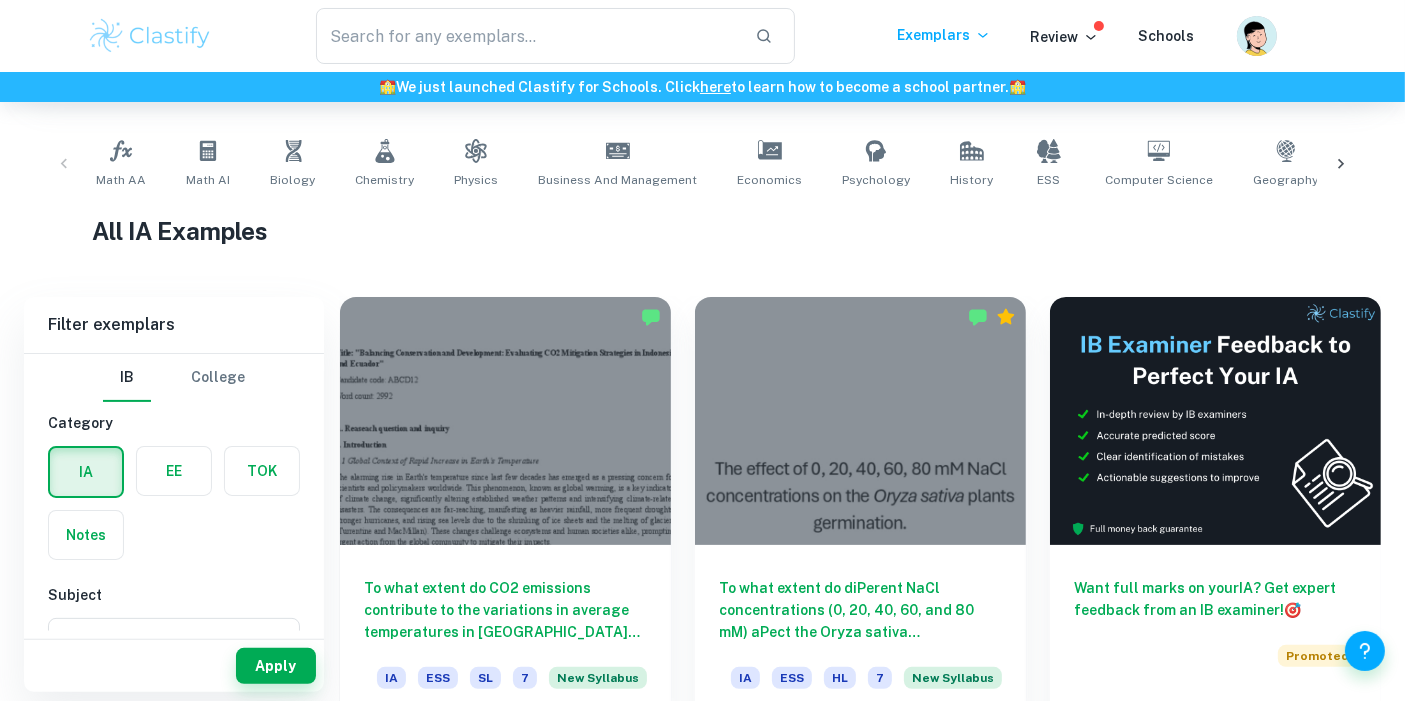 scroll, scrollTop: 377, scrollLeft: 0, axis: vertical 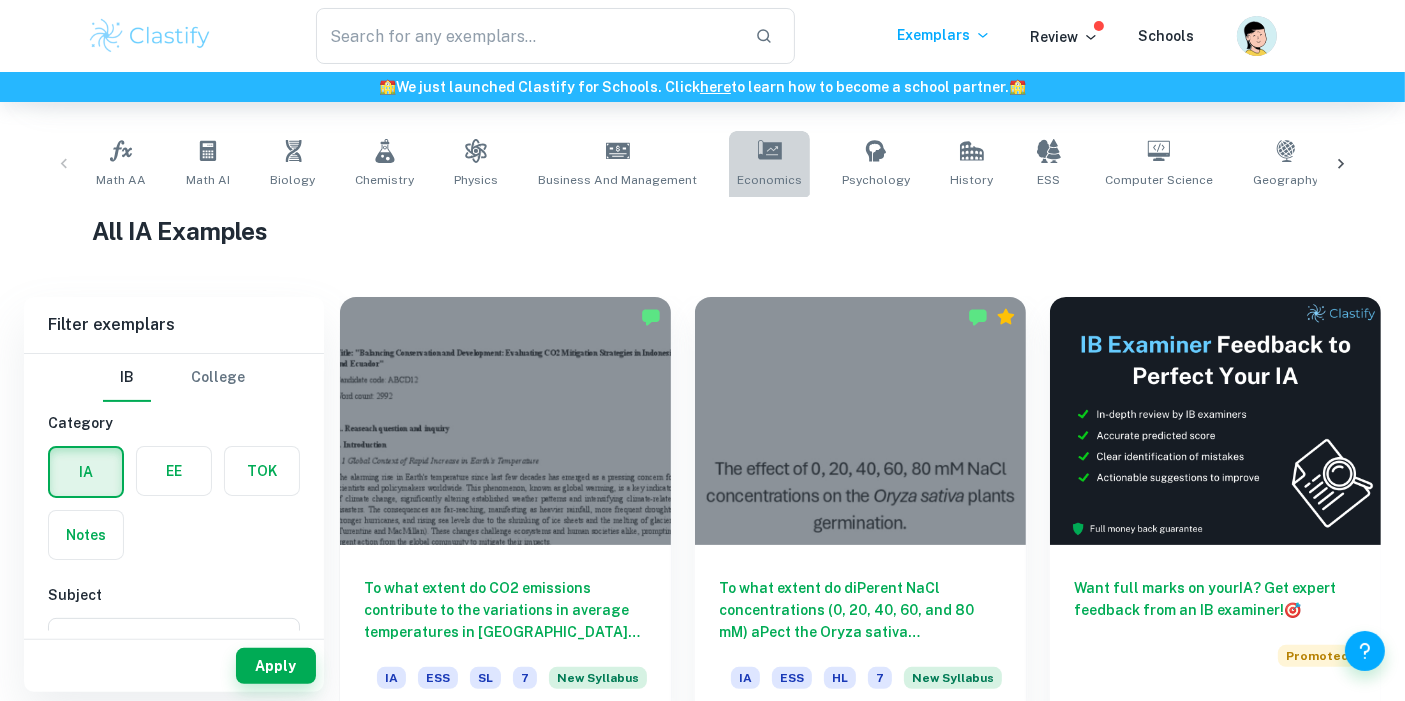 click on "Economics" at bounding box center [769, 164] 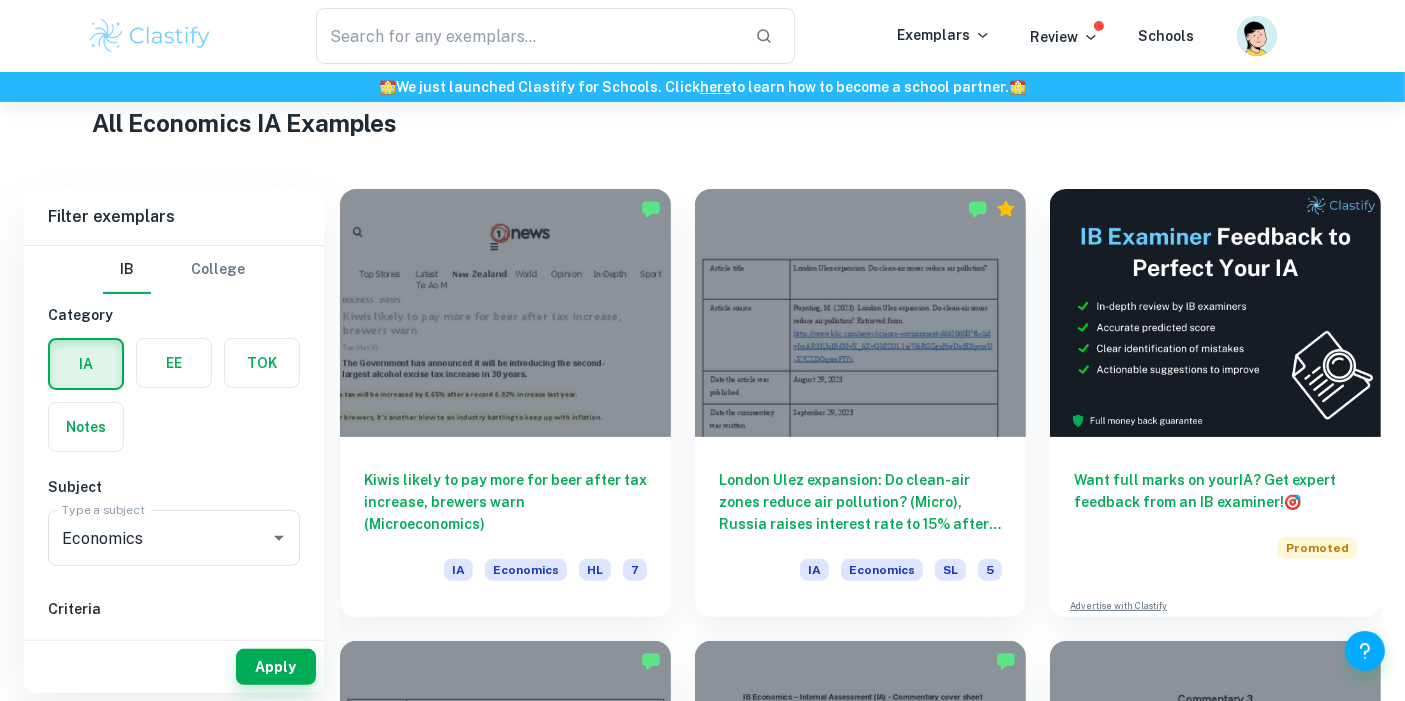 scroll, scrollTop: 486, scrollLeft: 0, axis: vertical 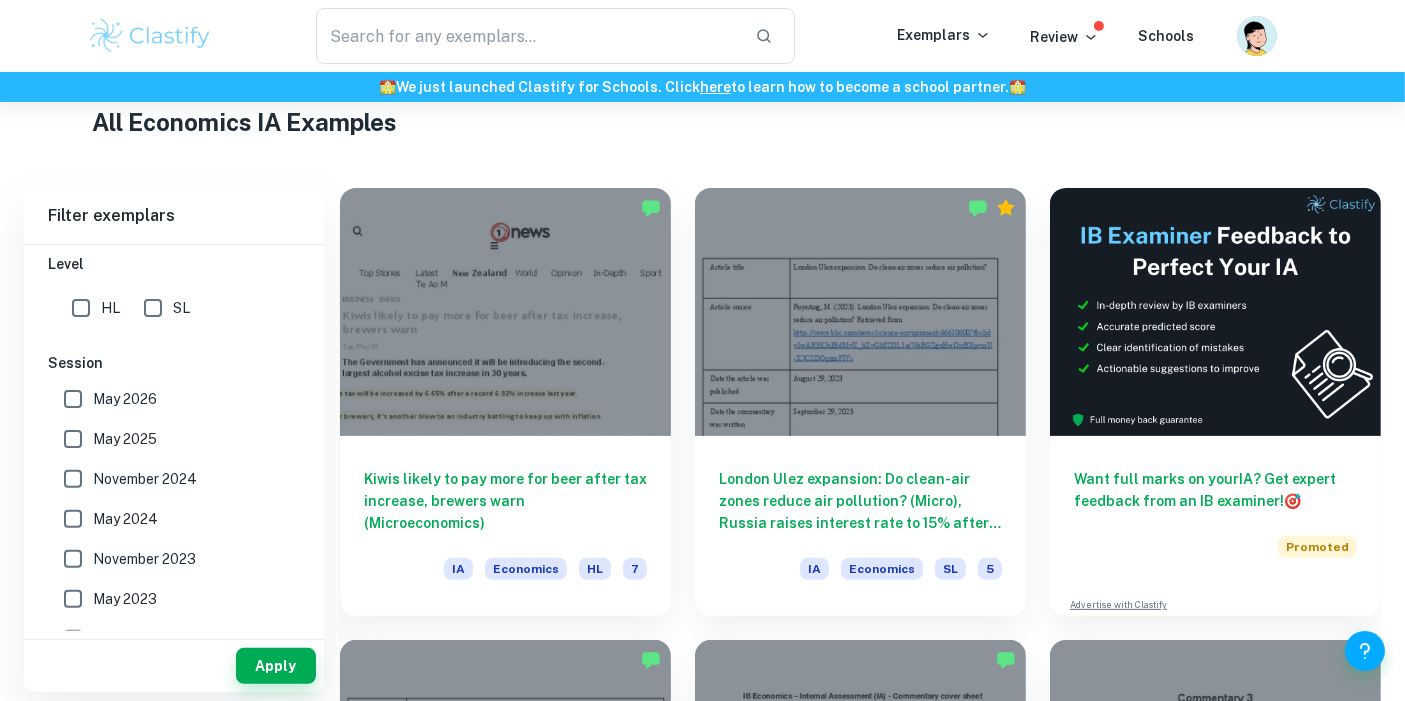 click on "November 2024" at bounding box center [73, 479] 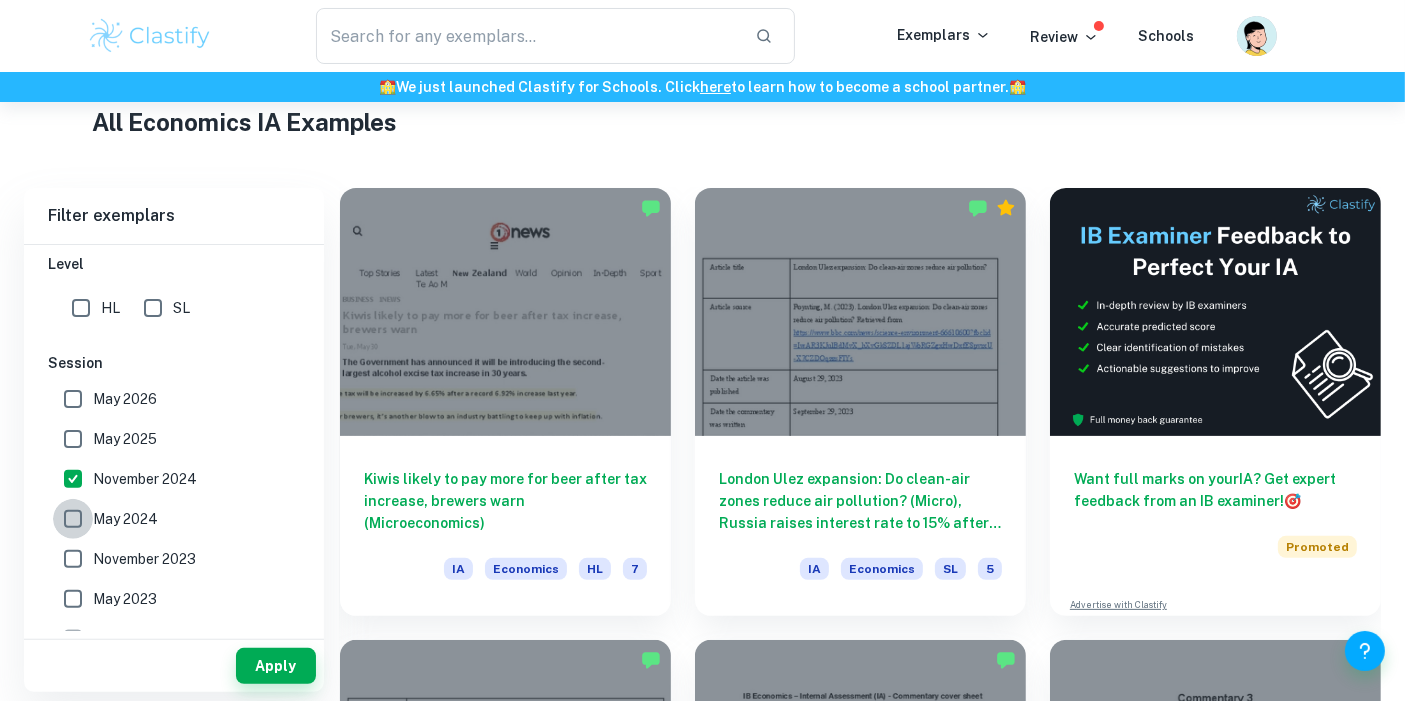 click on "May 2024" at bounding box center (73, 519) 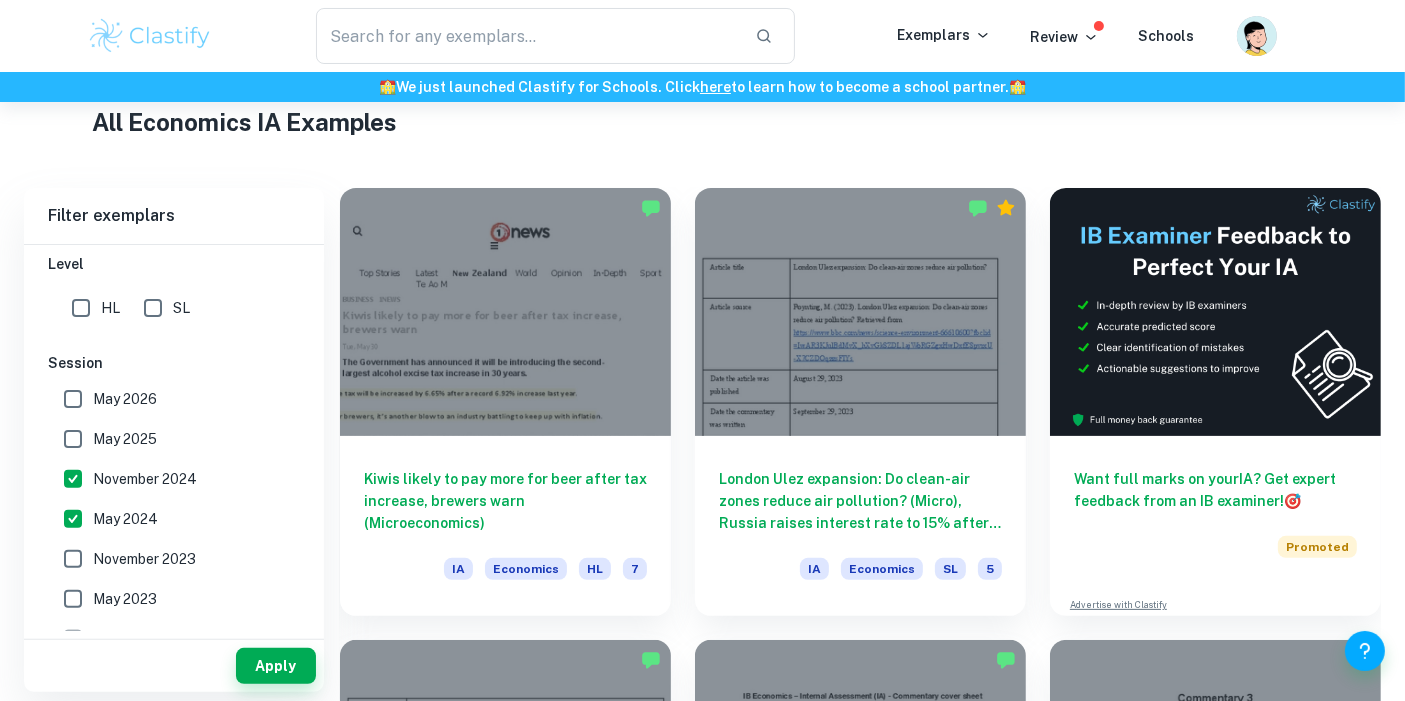 click on "May 2025" at bounding box center [73, 439] 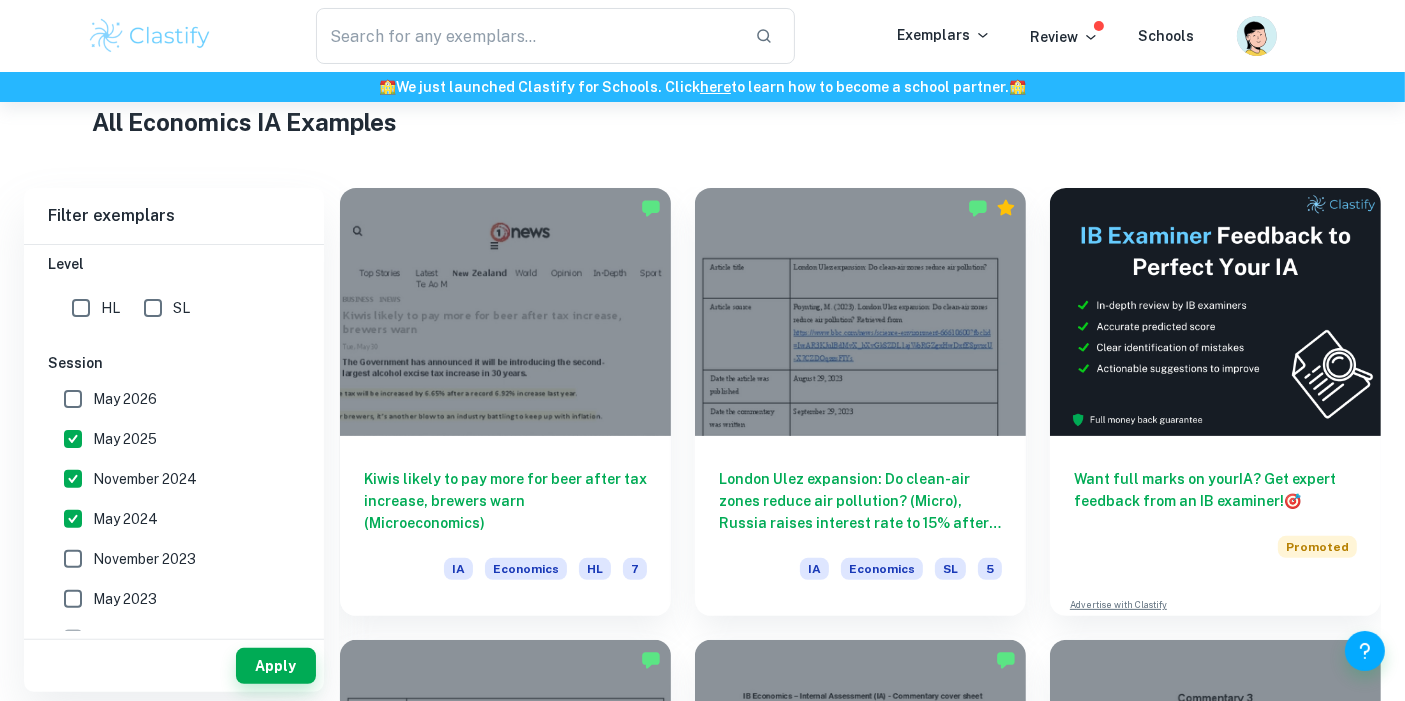 click on "Apply" at bounding box center (174, 661) 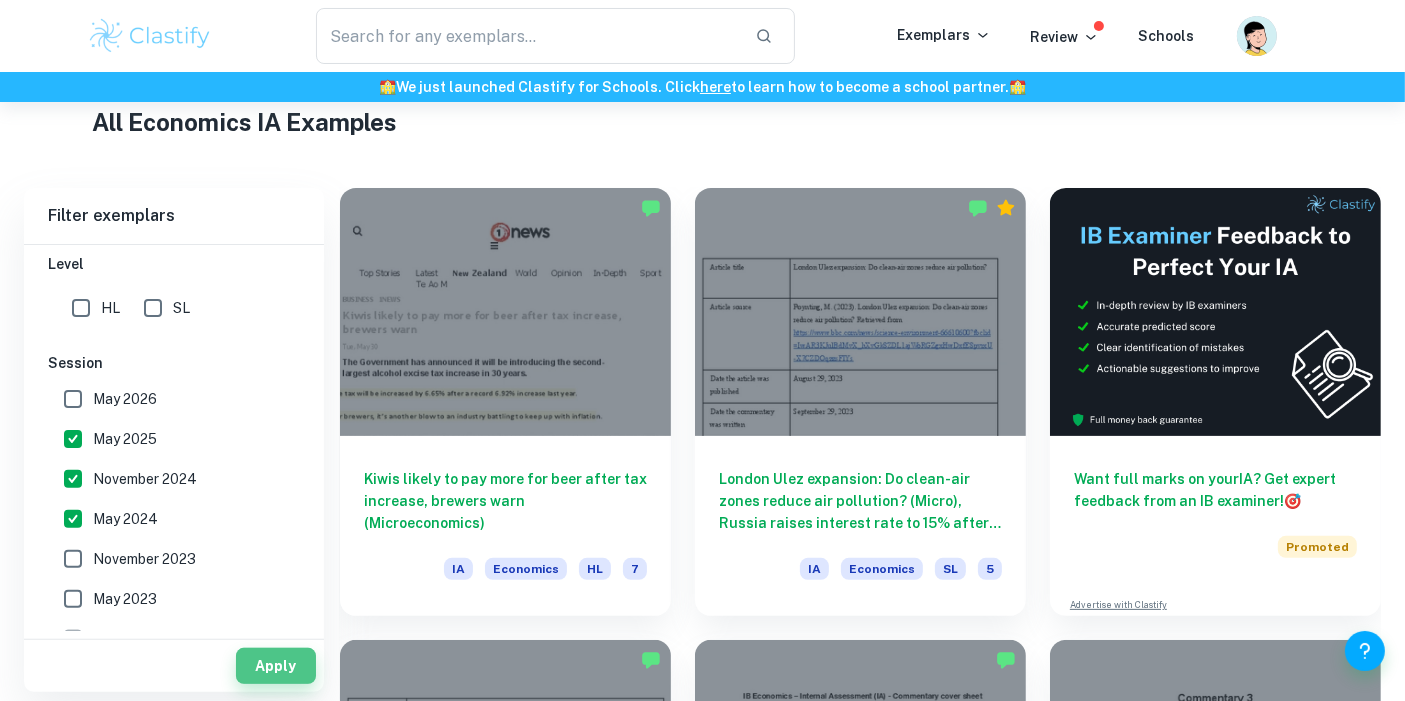 click on "Apply" at bounding box center (276, 666) 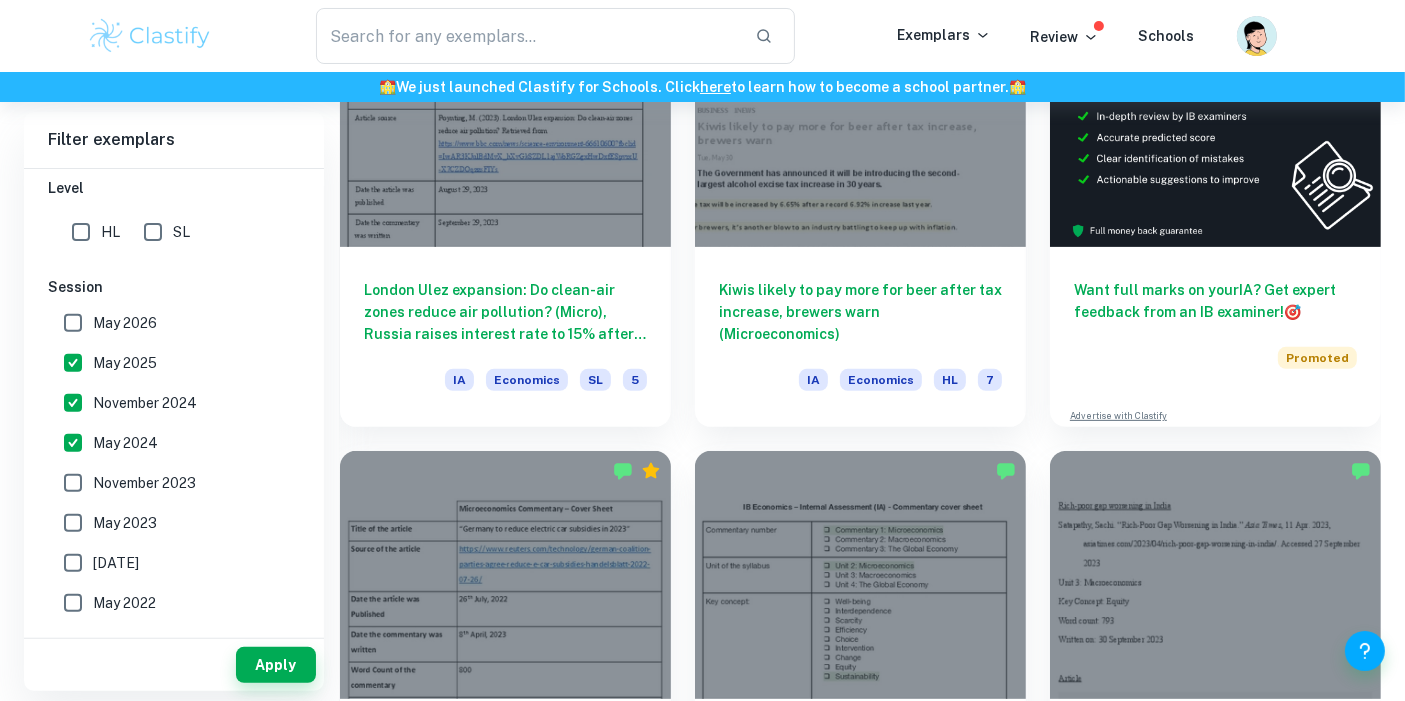 scroll, scrollTop: 677, scrollLeft: 0, axis: vertical 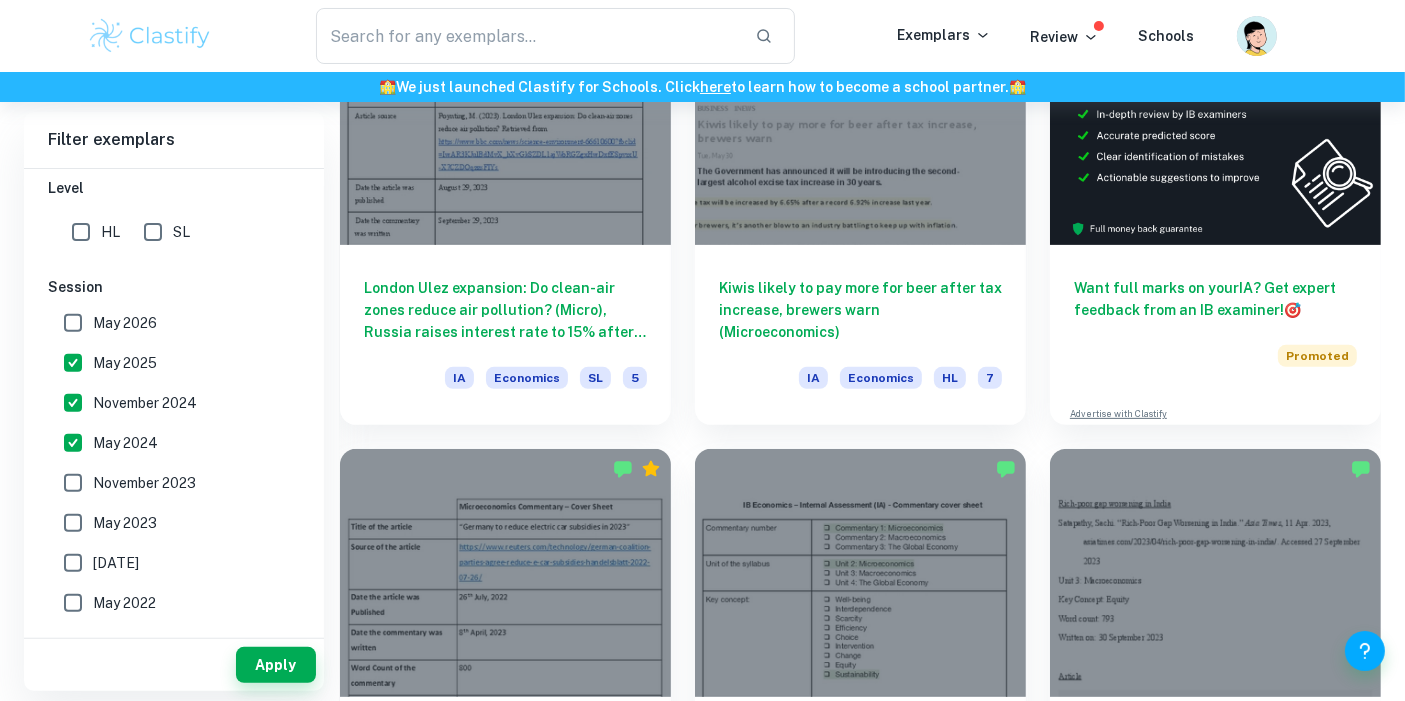 click on "London Ulez expansion: Do clean-air zones reduce air pollution? (Micro), Russia raises interest rate to 15% after steep climb in inflation (Macro), EU to hit Chinese electric vehicles with increased tariffs( Global)" at bounding box center (505, 310) 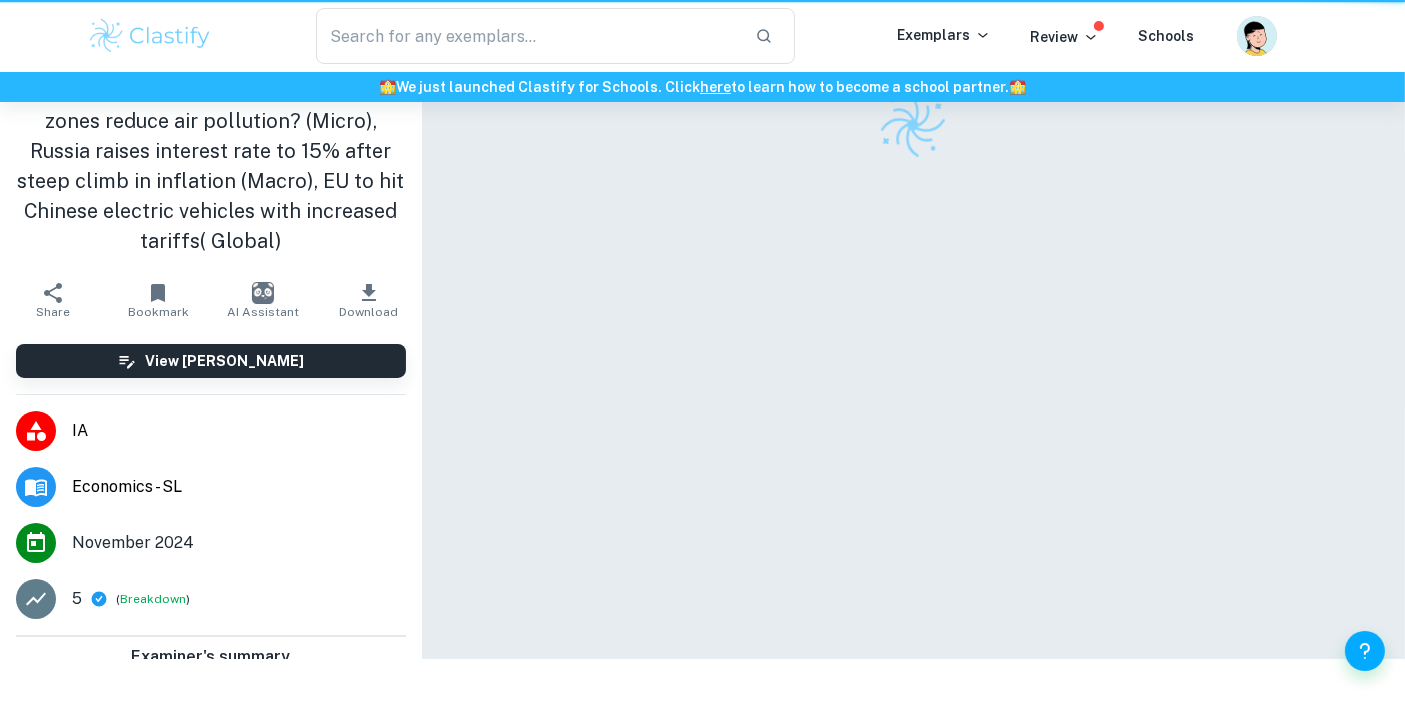 scroll, scrollTop: 0, scrollLeft: 0, axis: both 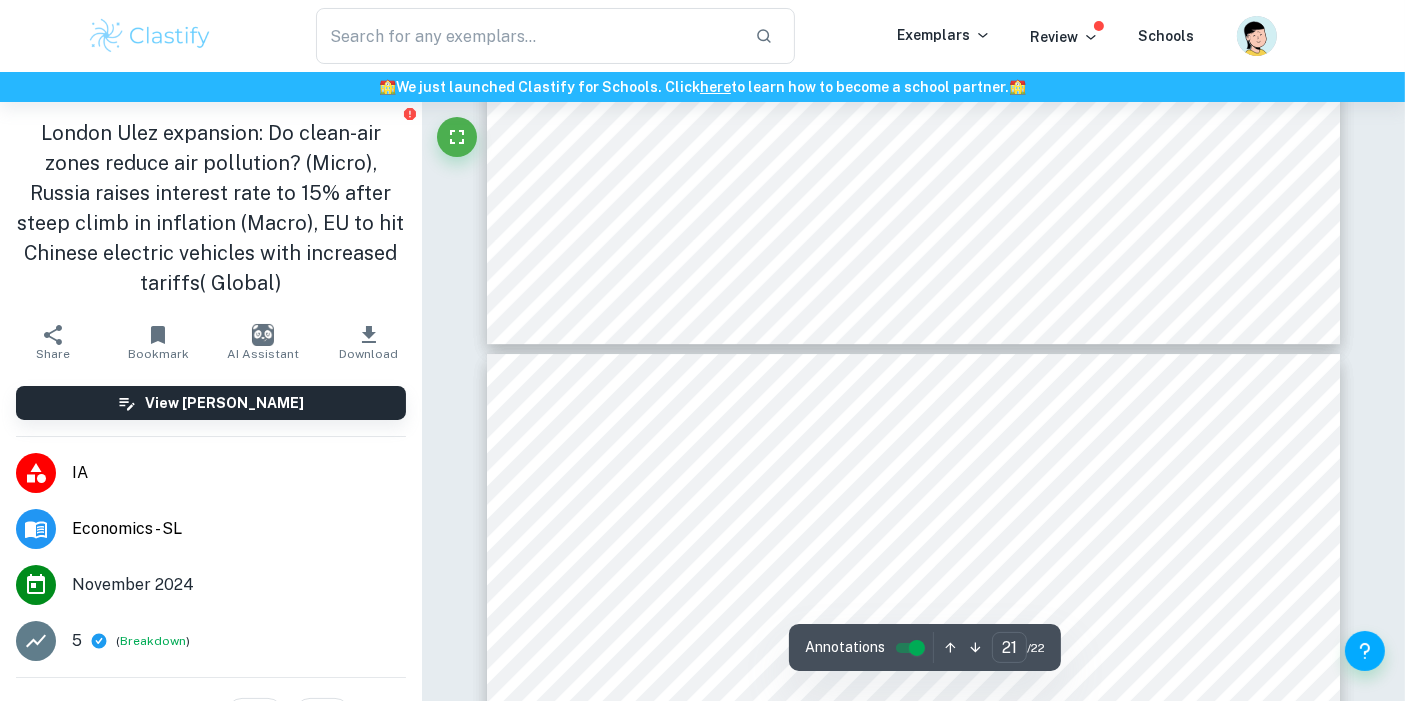 type on "20" 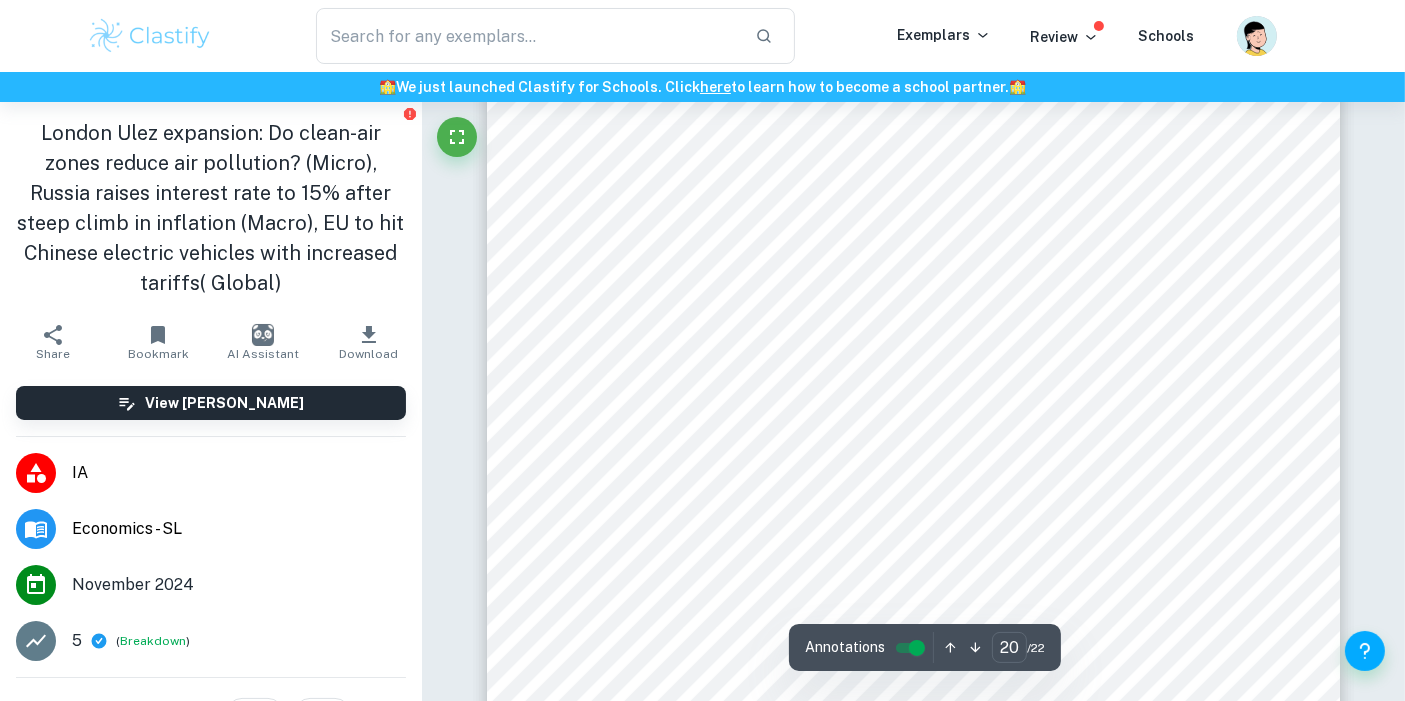 scroll, scrollTop: 21544, scrollLeft: 0, axis: vertical 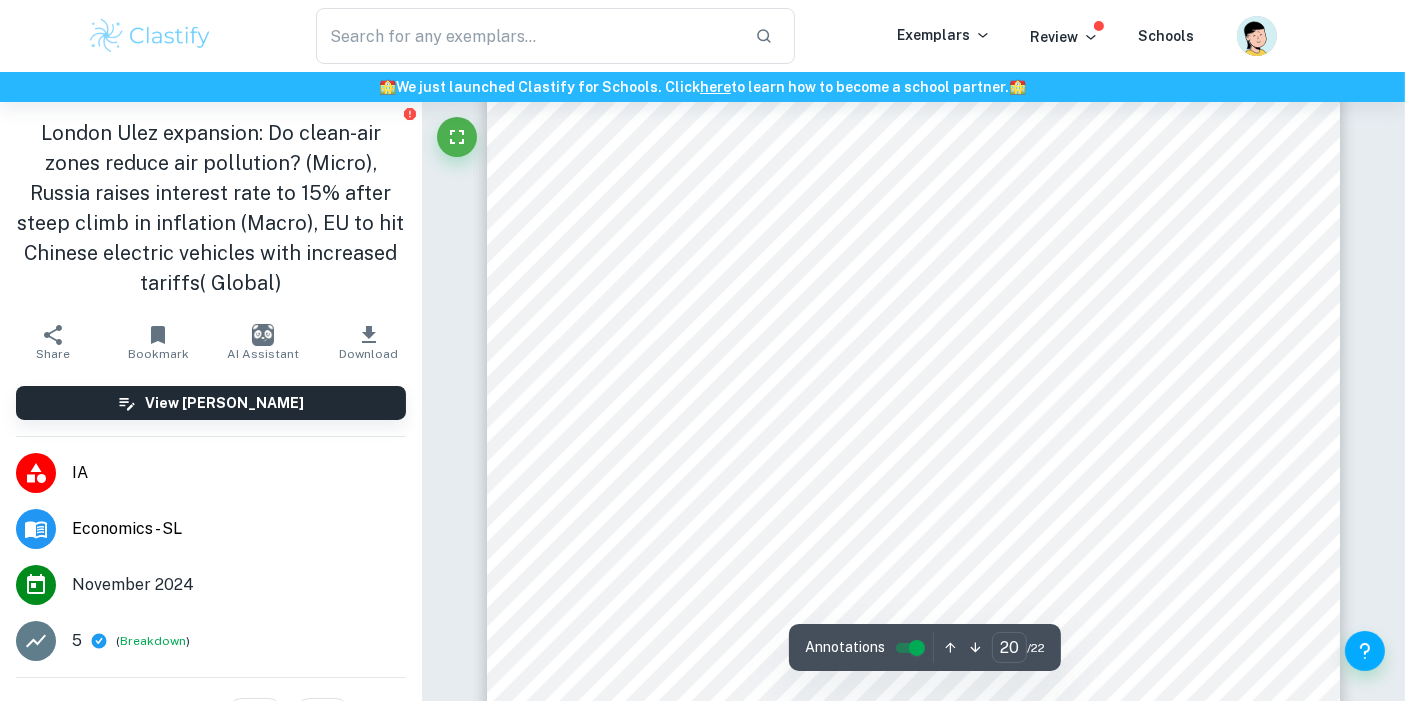 click on "View [PERSON_NAME]" at bounding box center [211, 403] 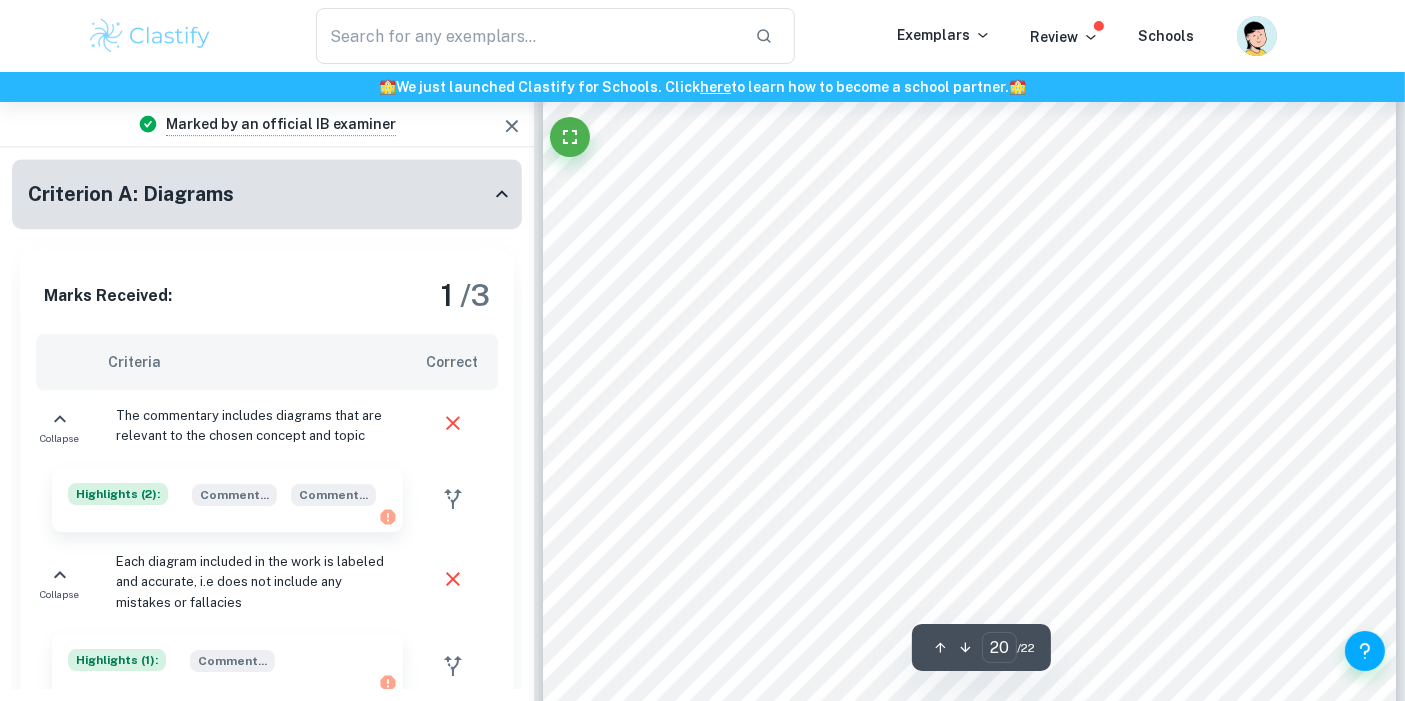 scroll, scrollTop: 21360, scrollLeft: 0, axis: vertical 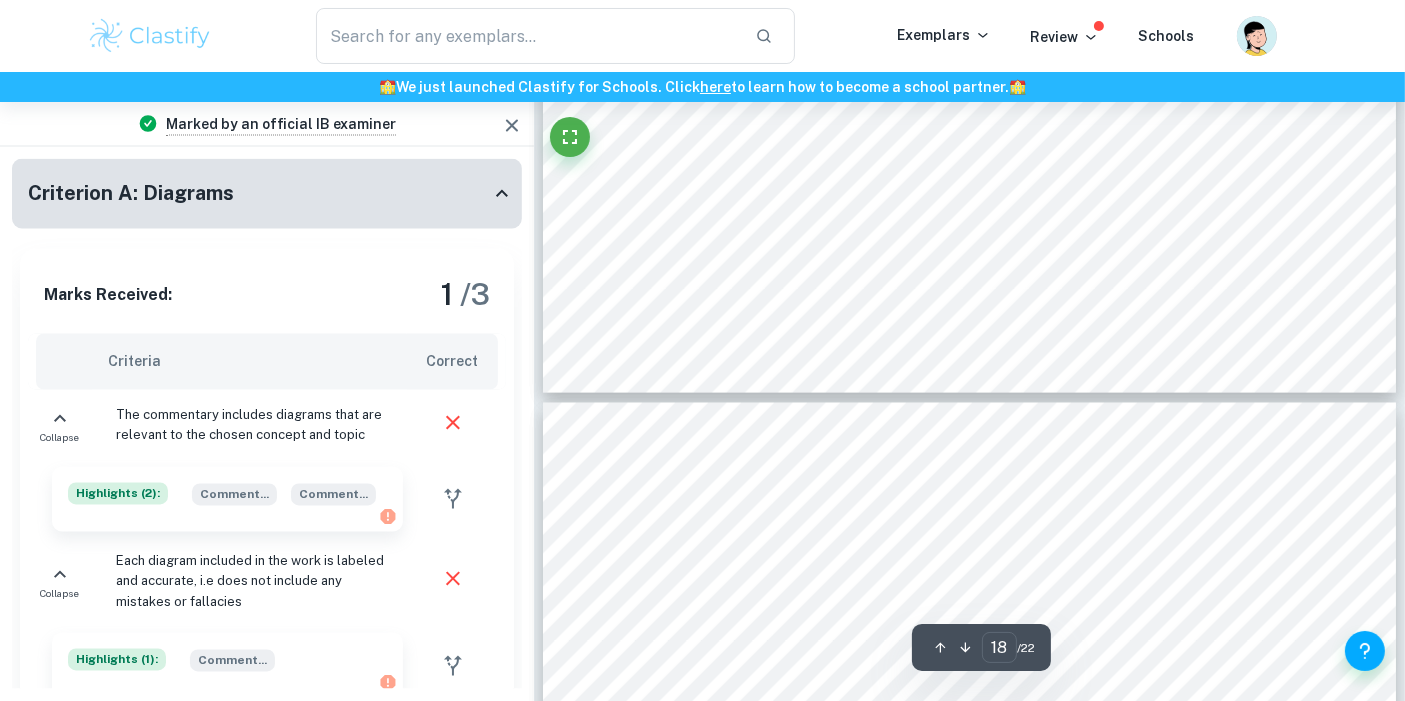 type on "17" 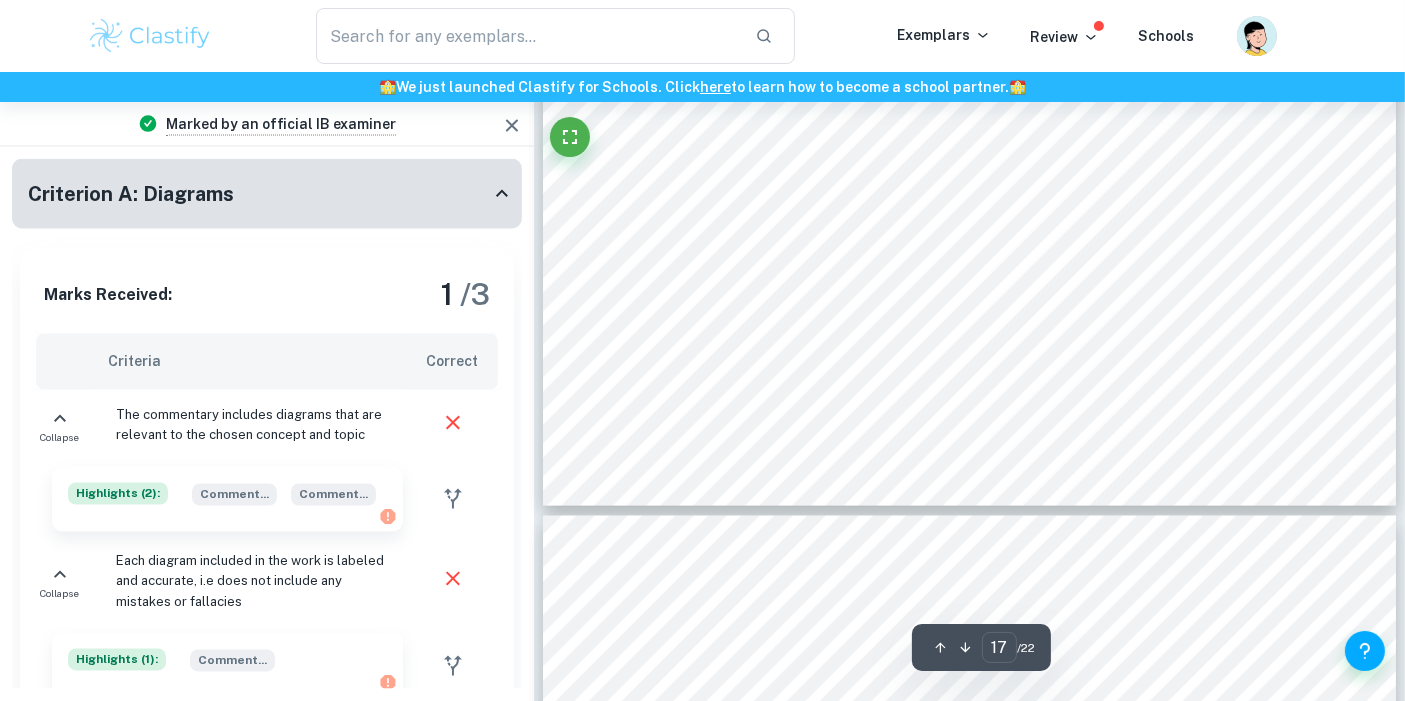 scroll, scrollTop: 17900, scrollLeft: 0, axis: vertical 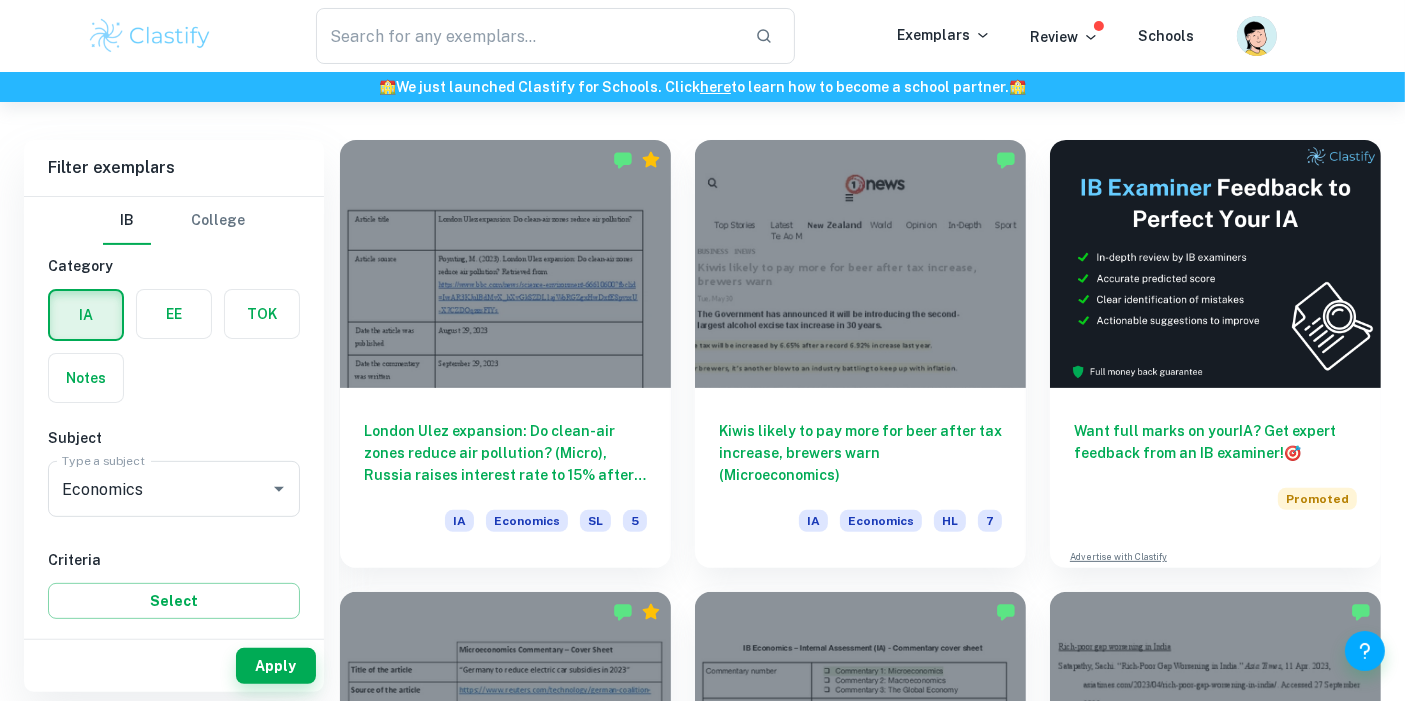 click on "Kiwis likely to pay more for beer after tax increase, brewers warn (Microeconomics) IA Economics HL 7" at bounding box center [860, 478] 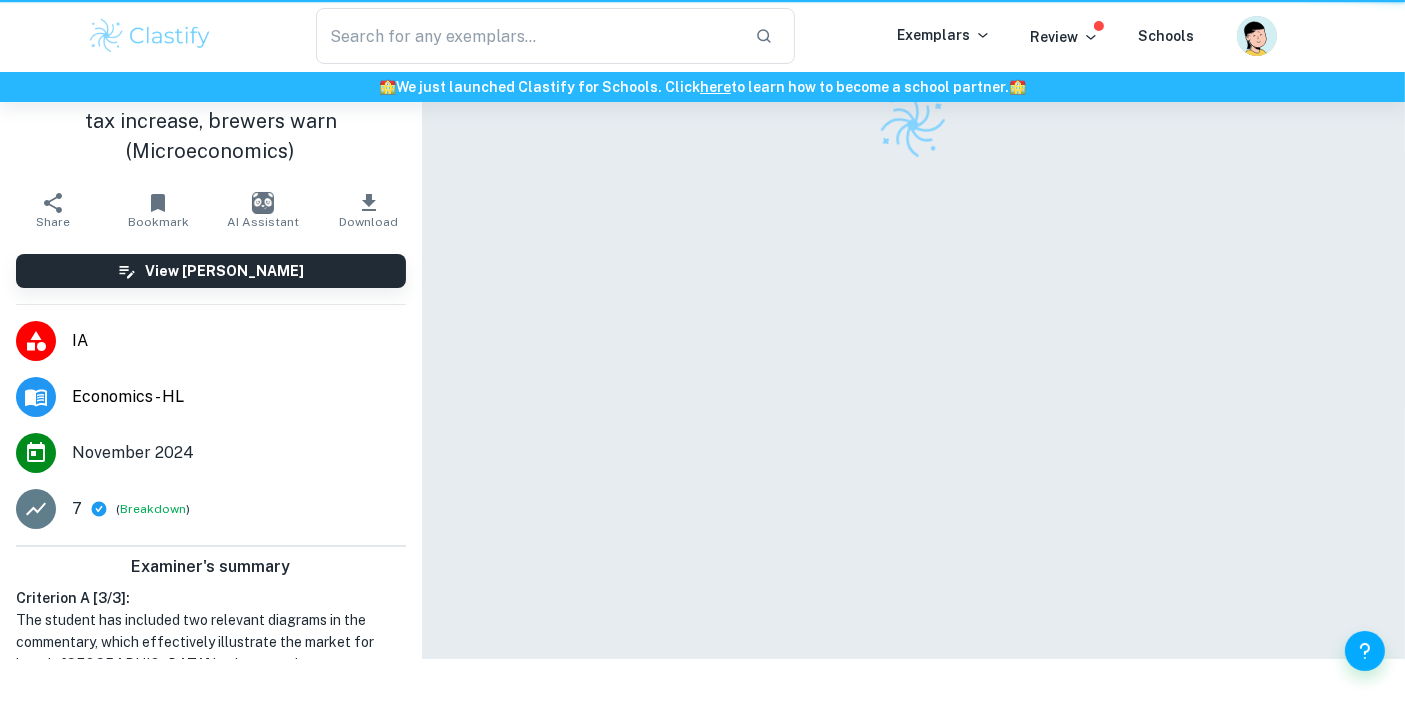 scroll, scrollTop: 0, scrollLeft: 0, axis: both 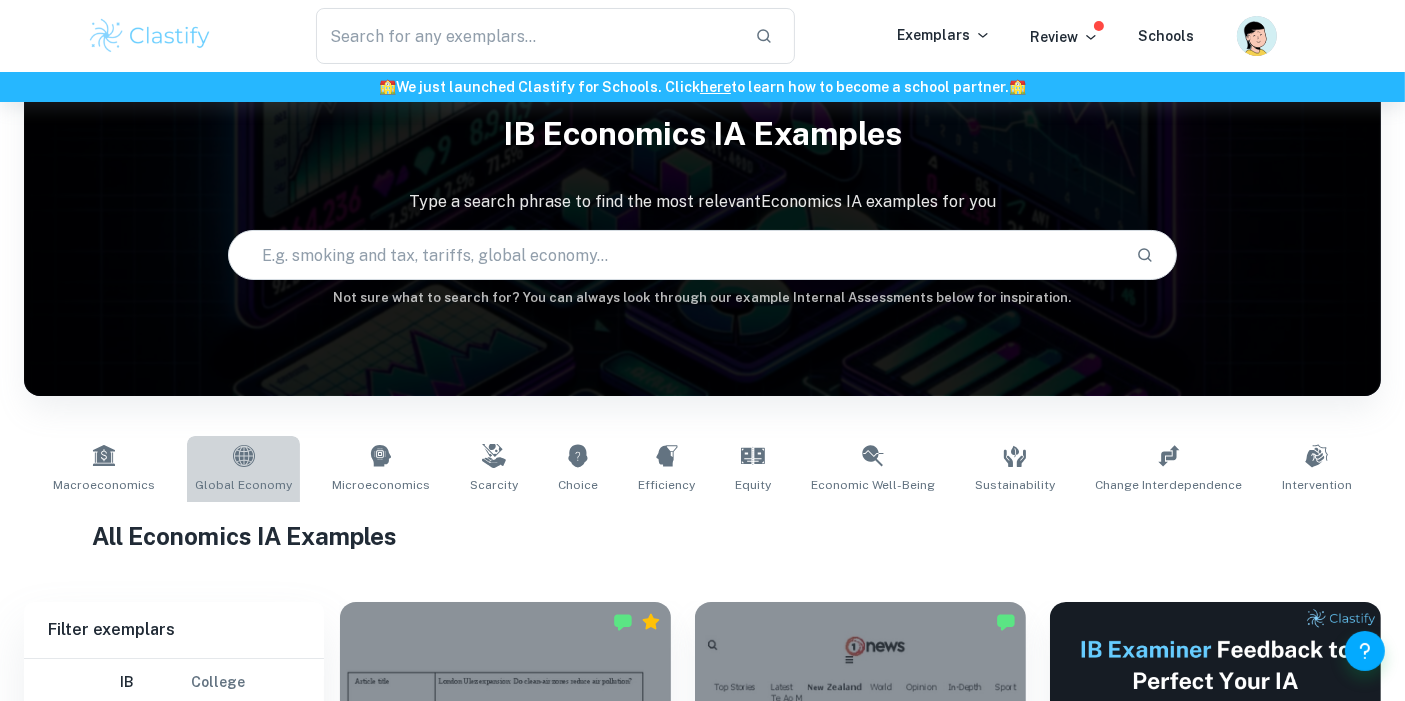 click on "Global Economy" at bounding box center (243, 469) 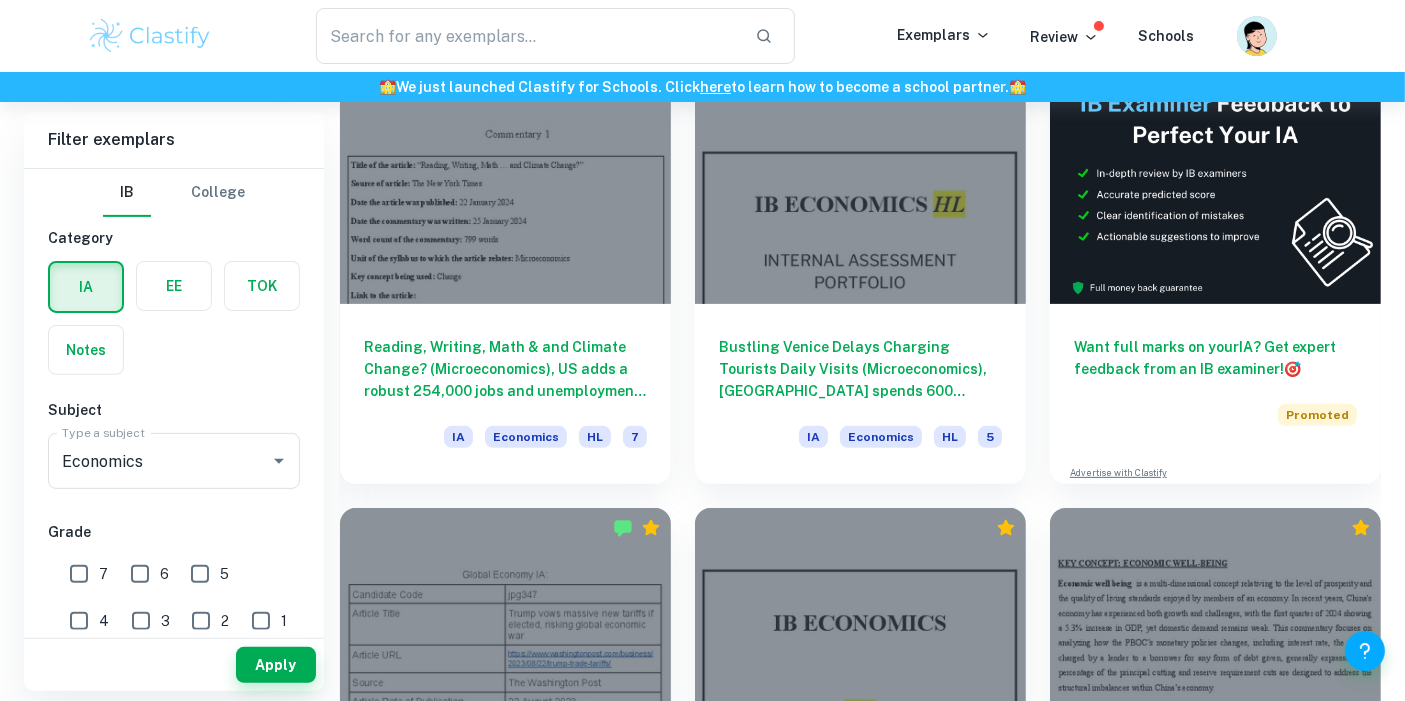 scroll, scrollTop: 619, scrollLeft: 0, axis: vertical 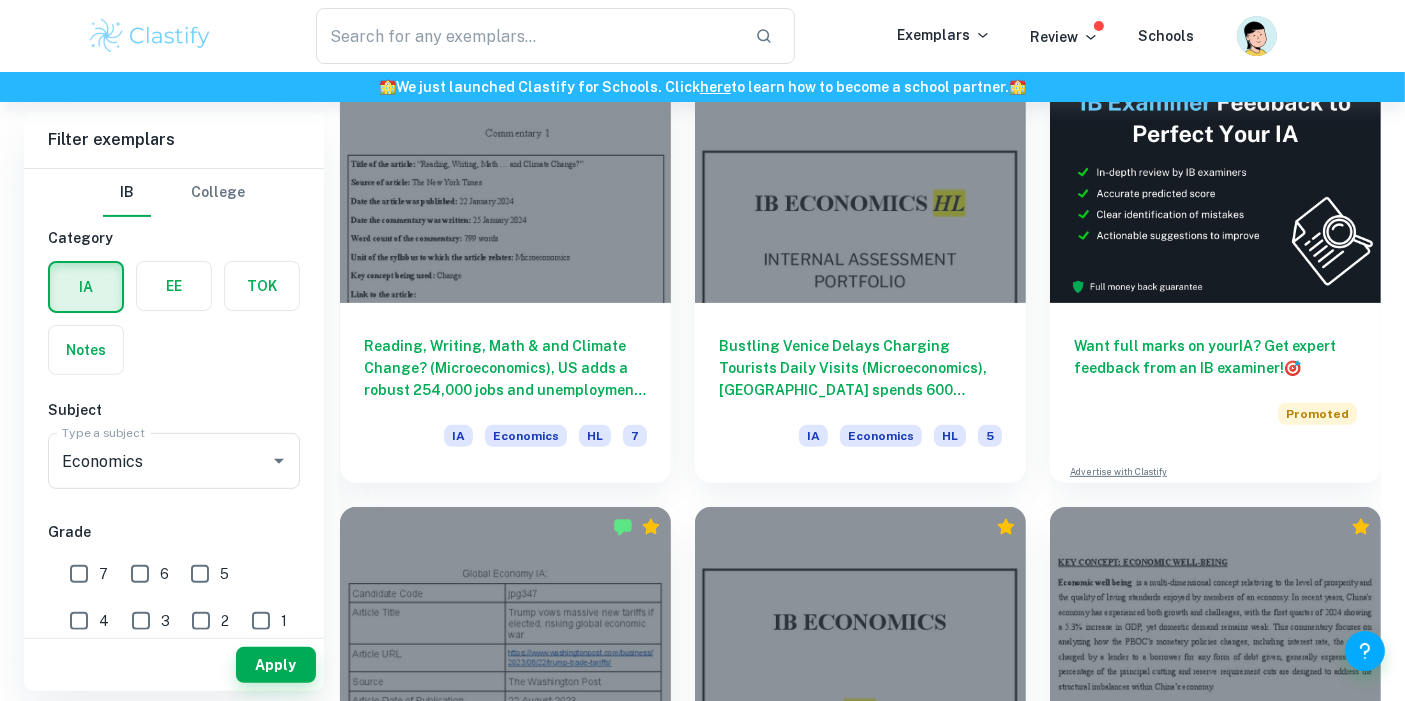 click on "Reading, Writing, Math & and Climate Change? (Microeconomics), US adds a robust 254,000 jobs and unemployment dips to 4.1% in sign of
still-sturdy labor market (Macroeconomics), Exchange rate uncertainty endangers Japan's economic stability (The Global Economy)" at bounding box center [505, 368] 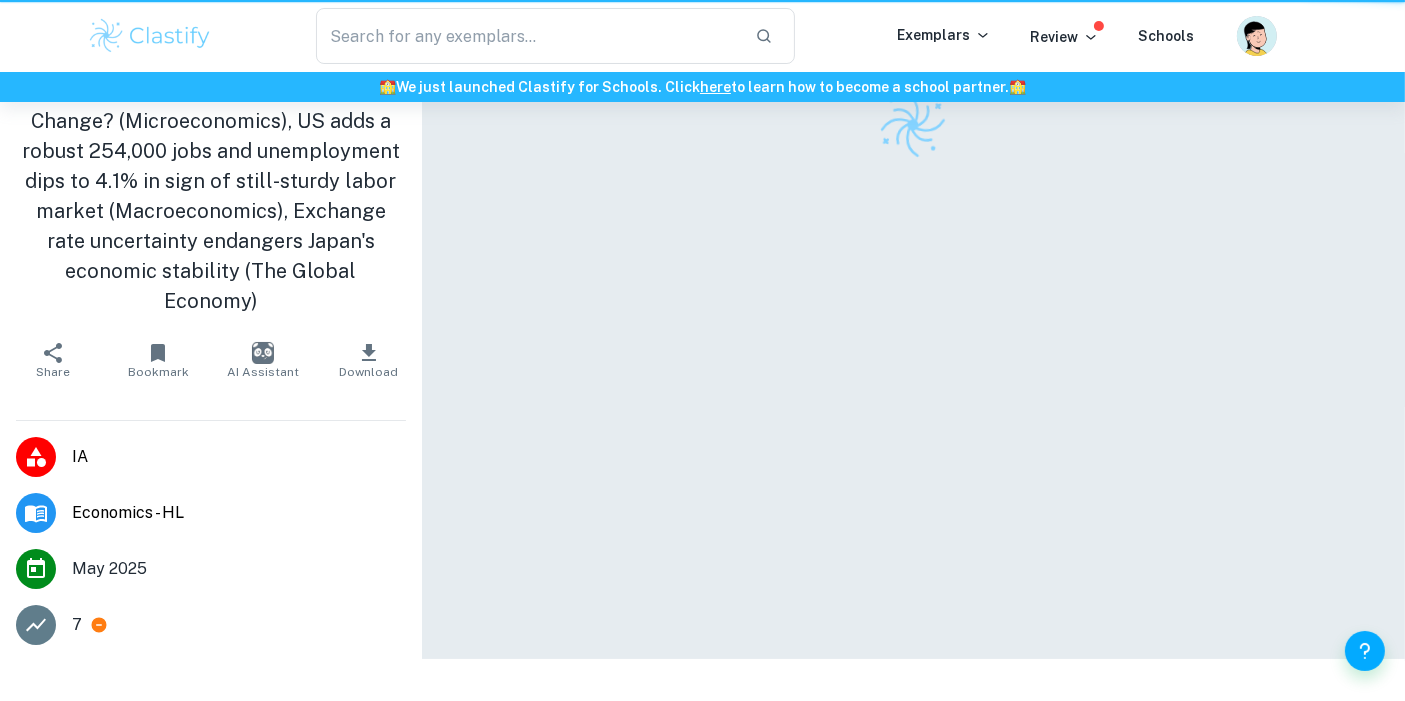 scroll, scrollTop: 0, scrollLeft: 0, axis: both 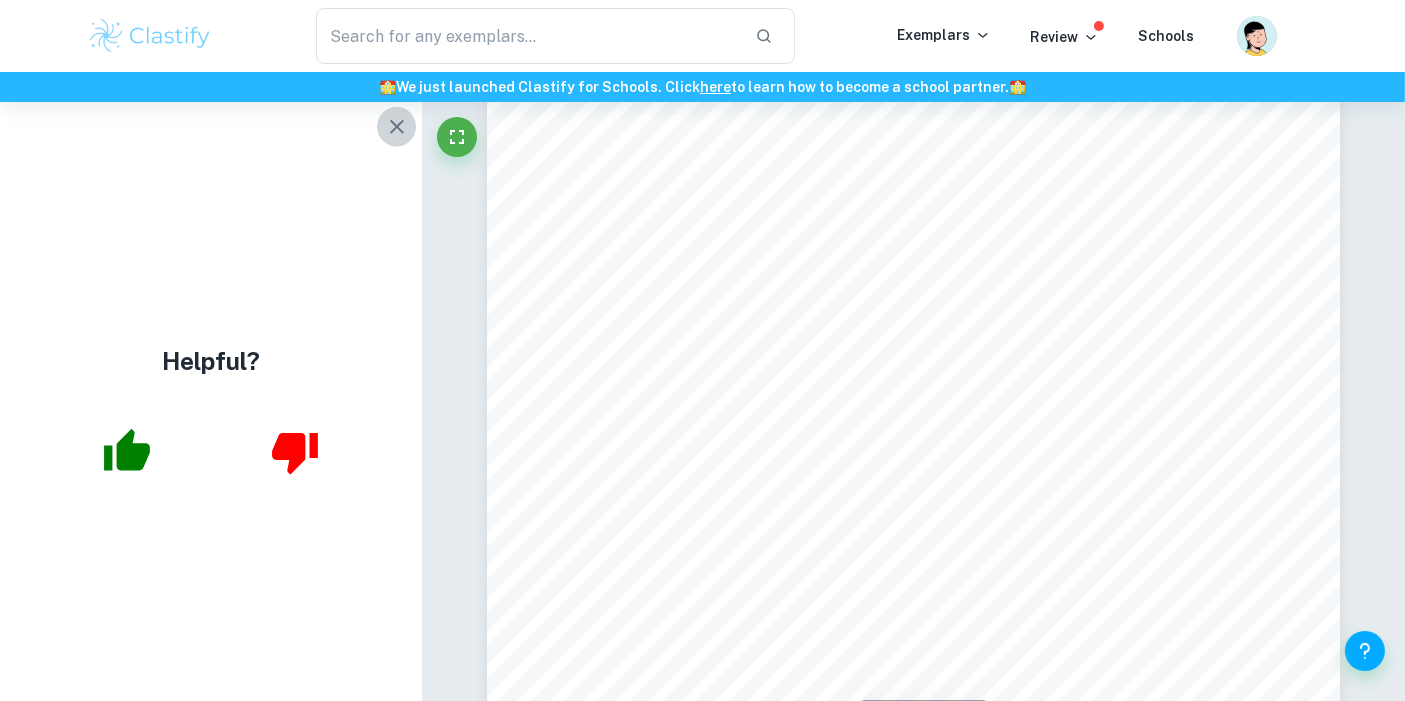 click at bounding box center (397, 127) 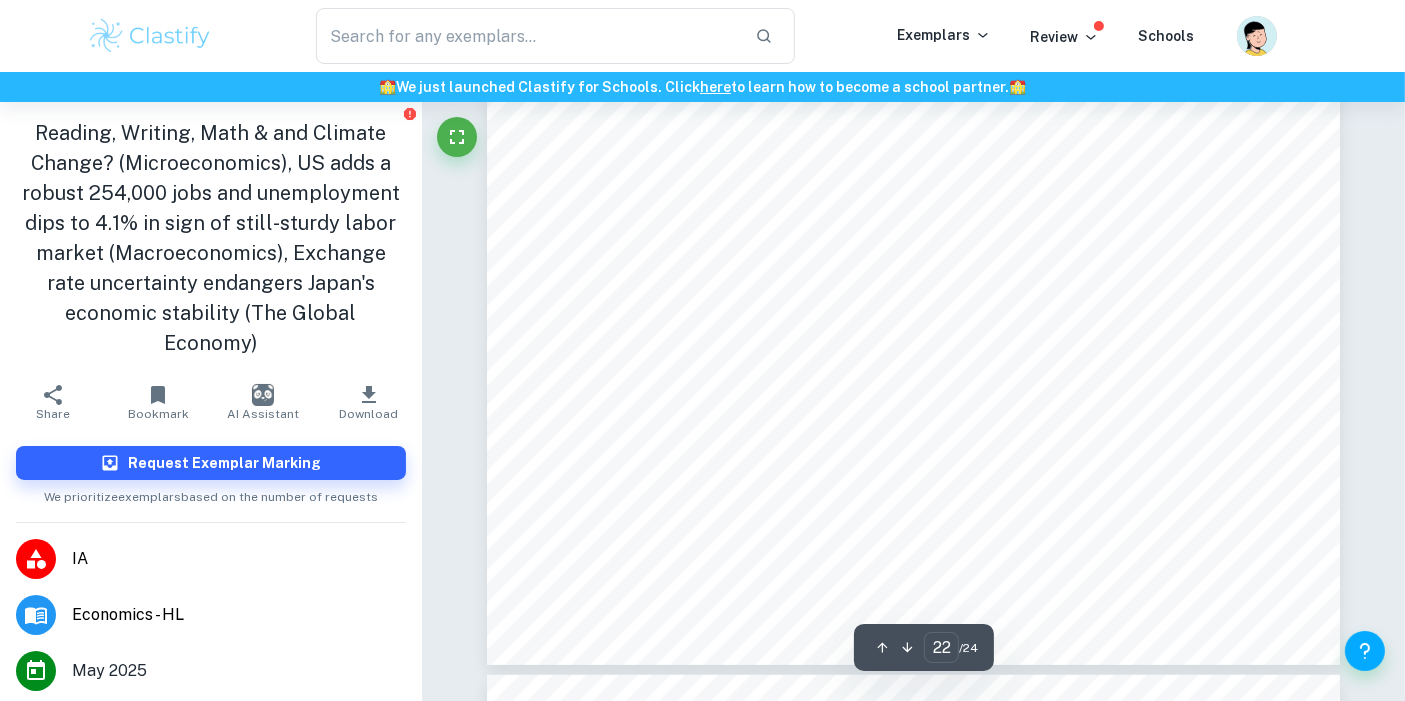 scroll, scrollTop: 23902, scrollLeft: 0, axis: vertical 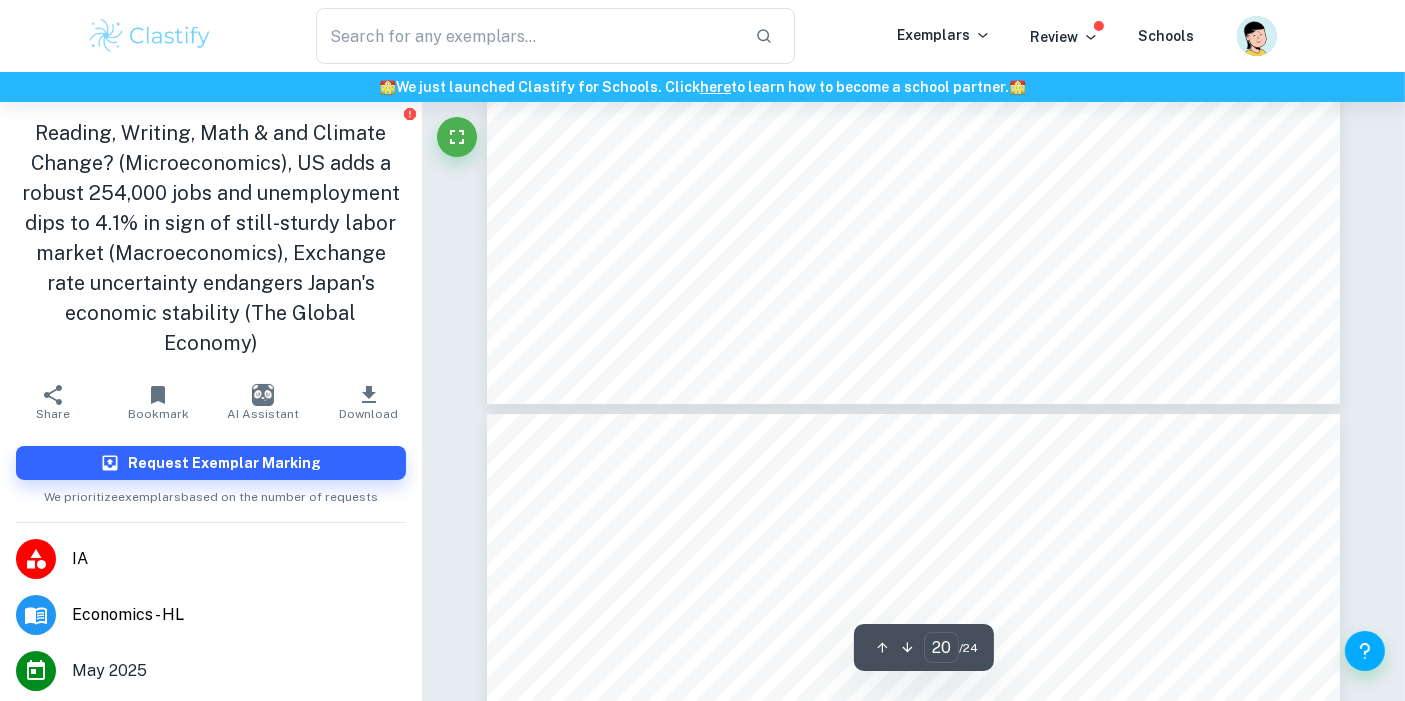 type on "21" 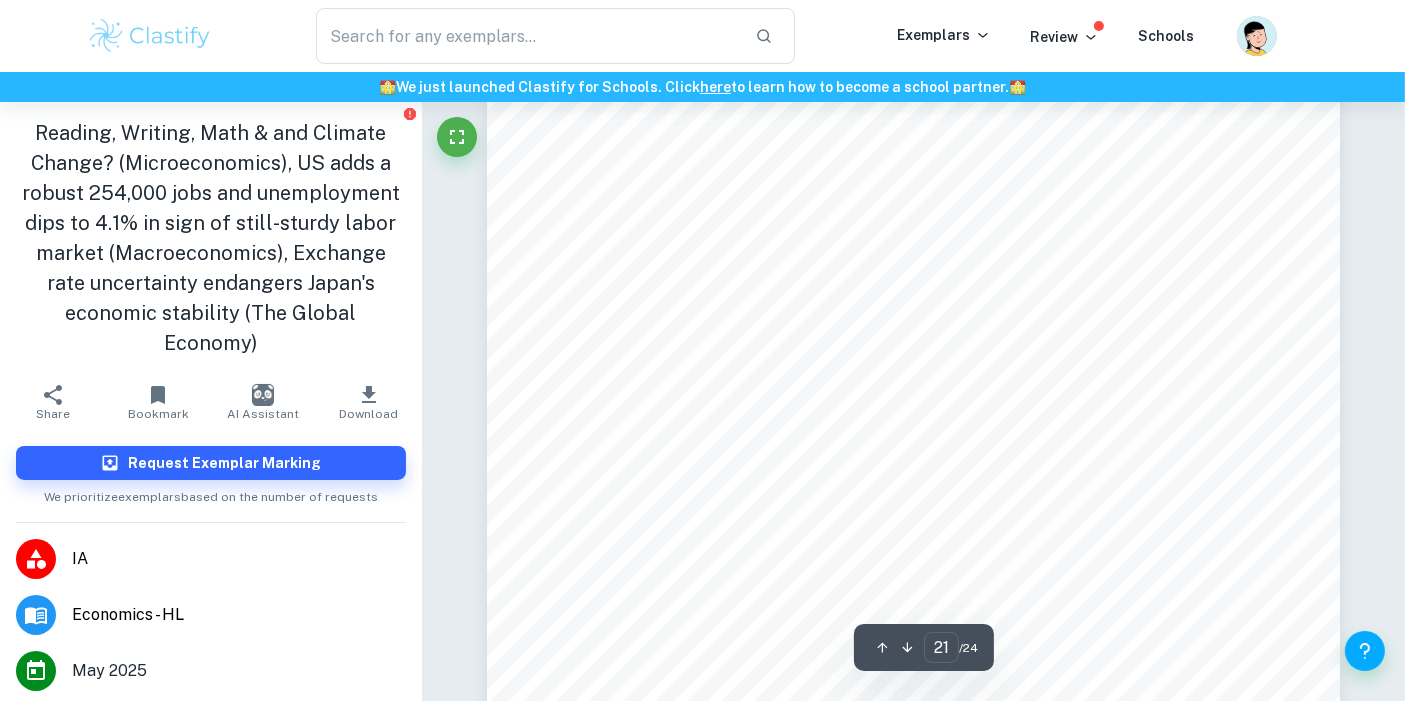 scroll, scrollTop: 22639, scrollLeft: 0, axis: vertical 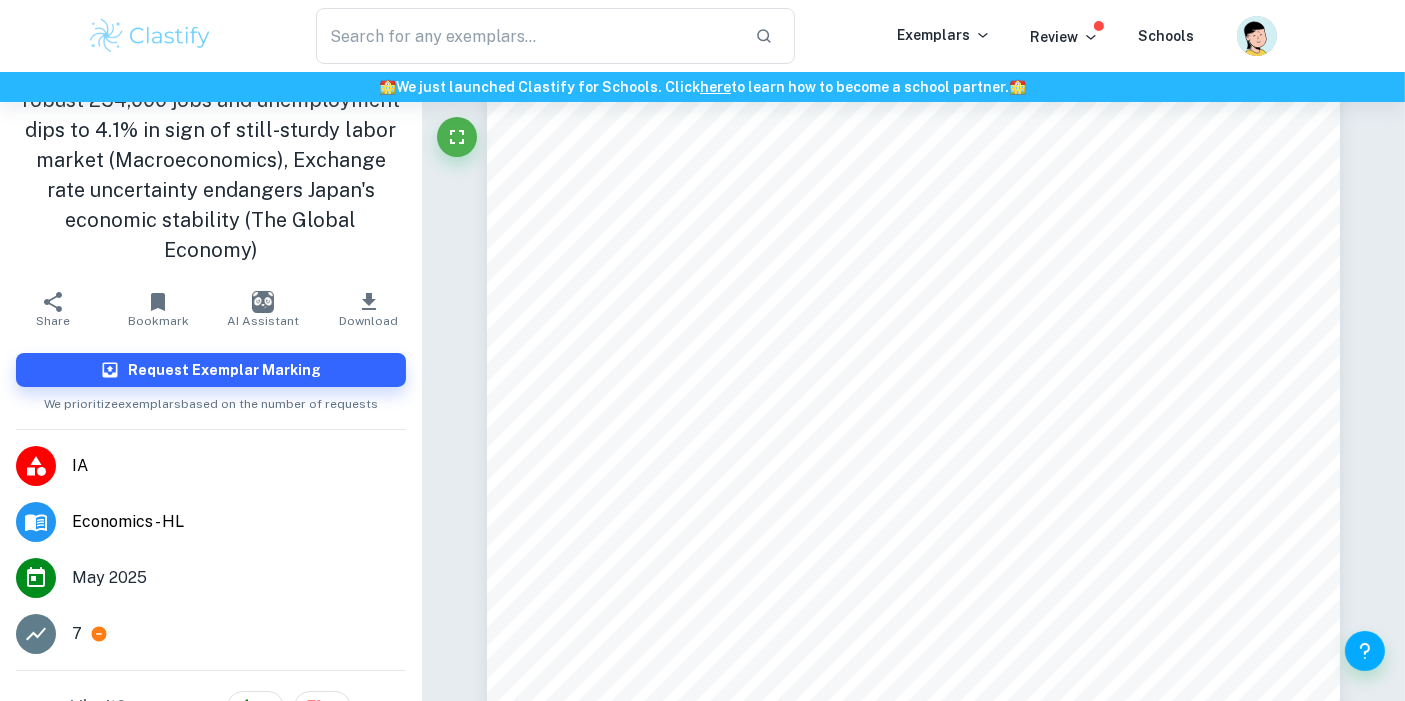 click 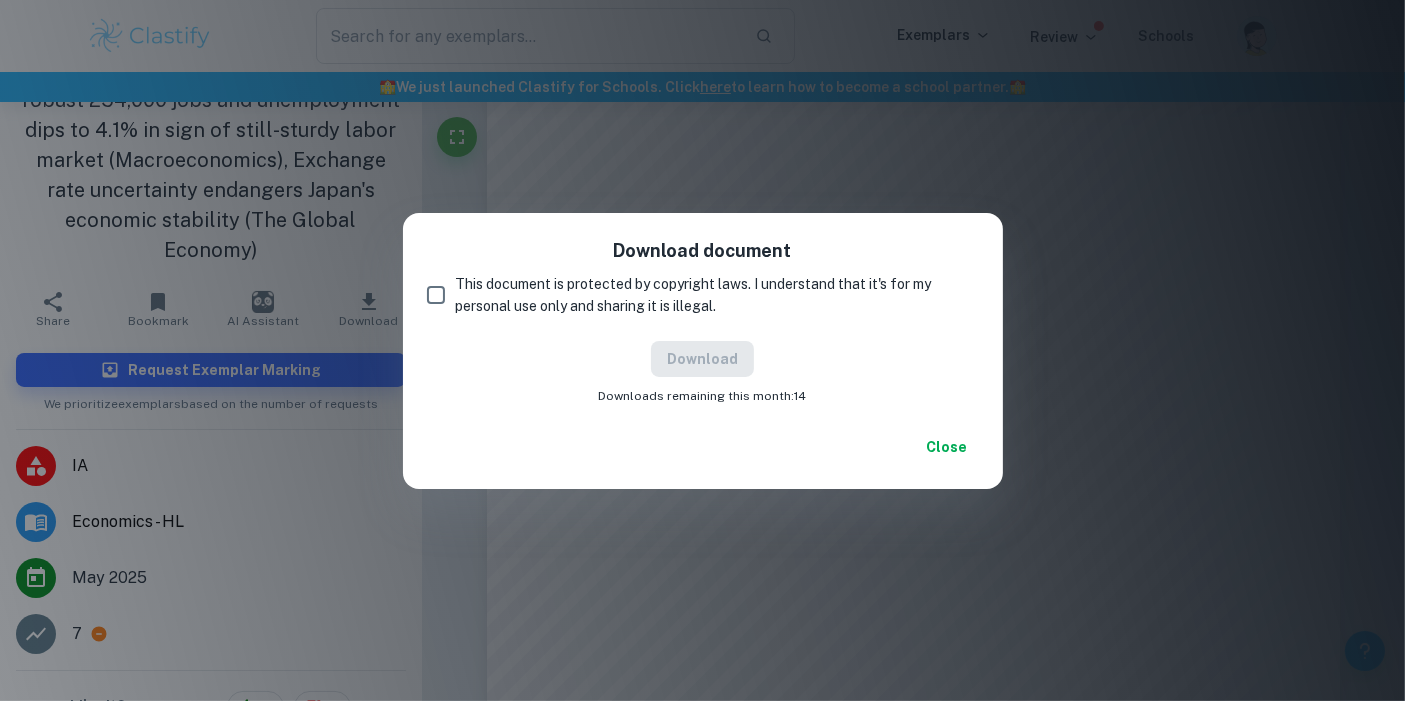click on "This document is protected by copyright laws. I understand that it's for my personal use only and sharing it is illegal." at bounding box center [436, 295] 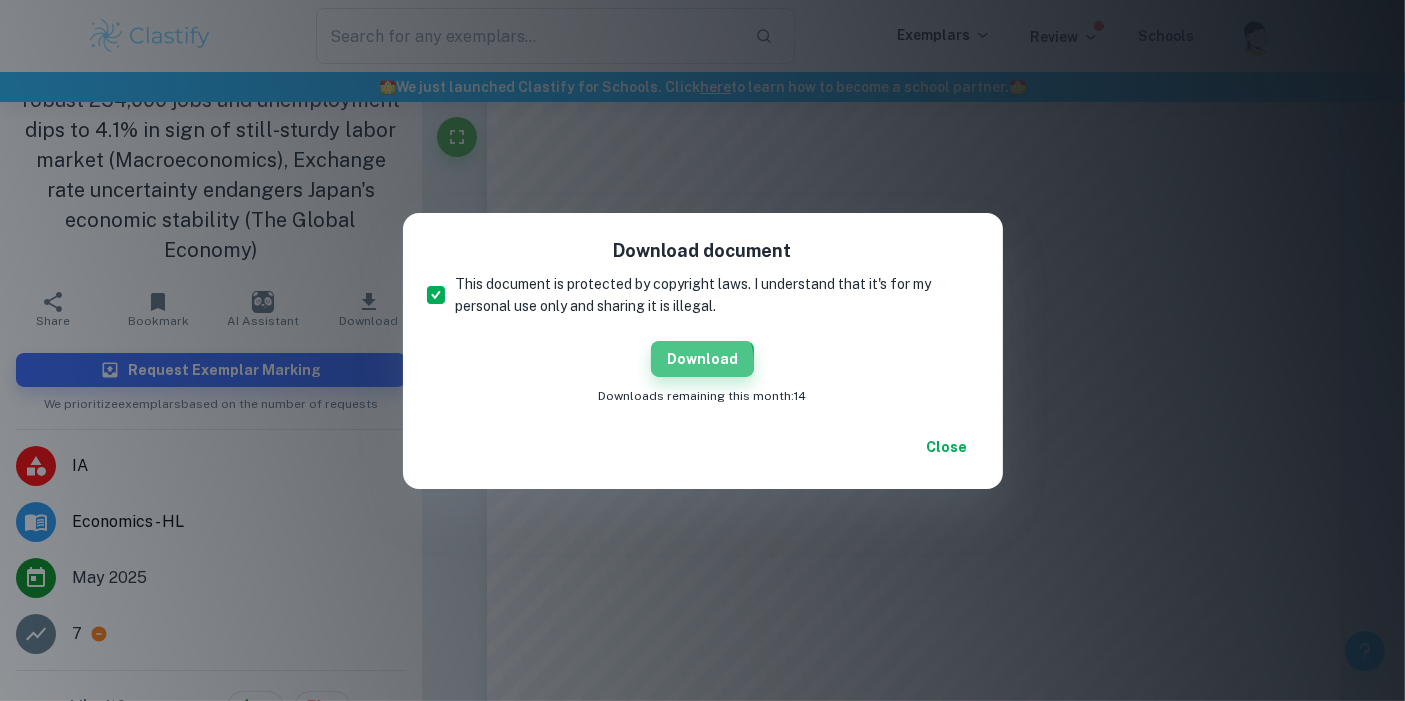 click on "Download" at bounding box center [702, 359] 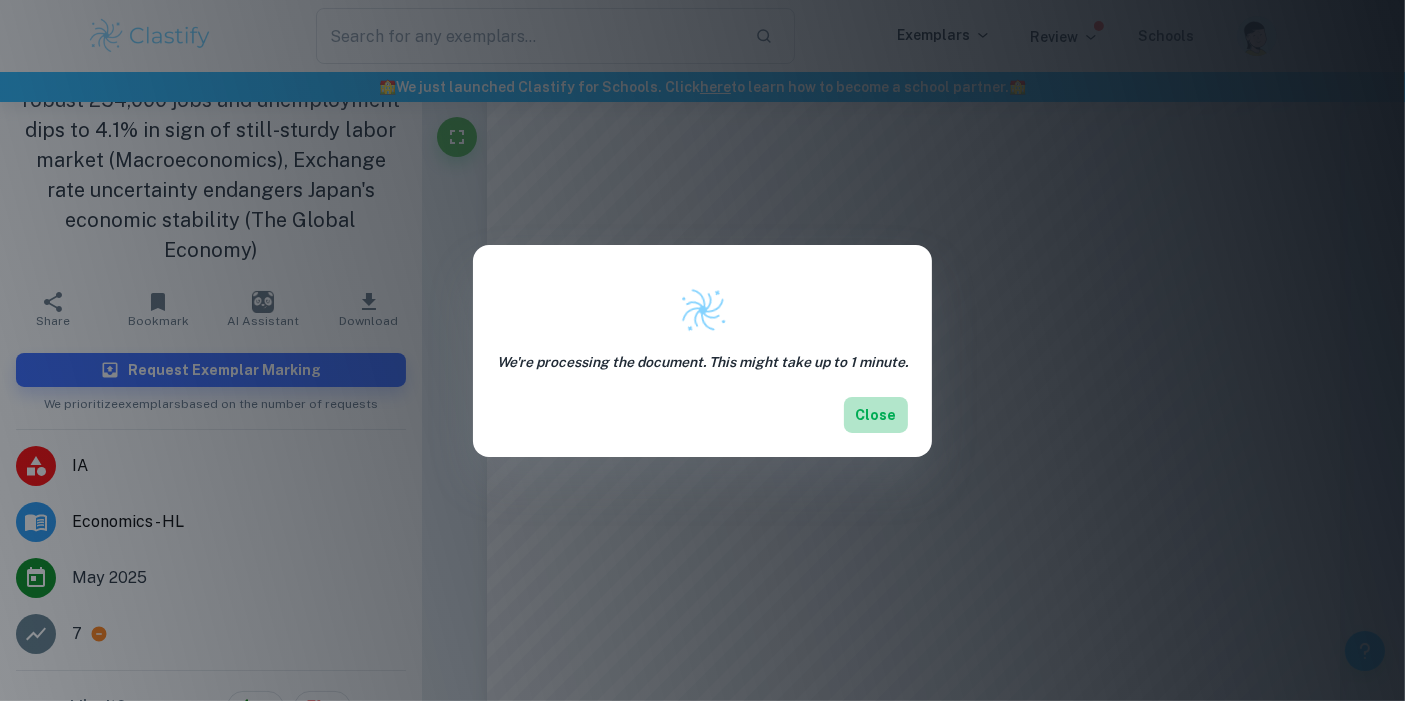 click on "Close" at bounding box center (876, 415) 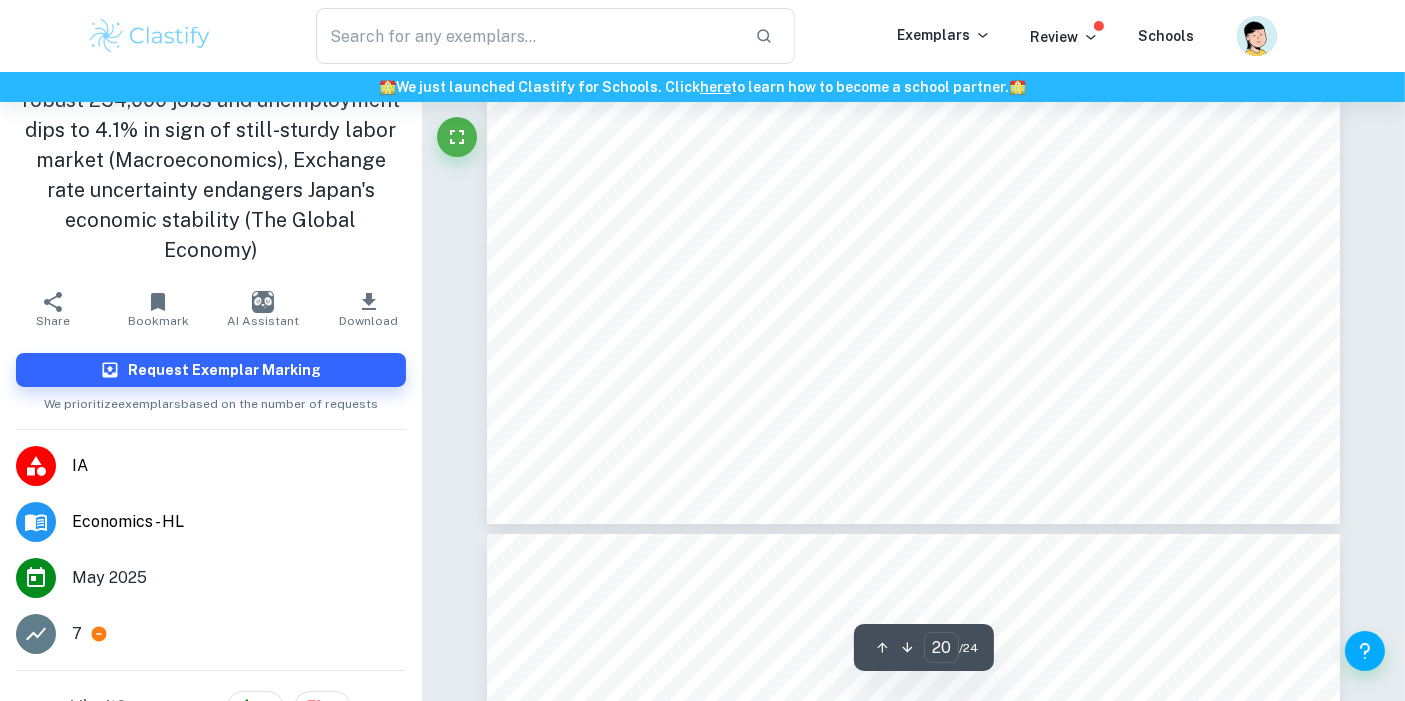 scroll, scrollTop: 21957, scrollLeft: 0, axis: vertical 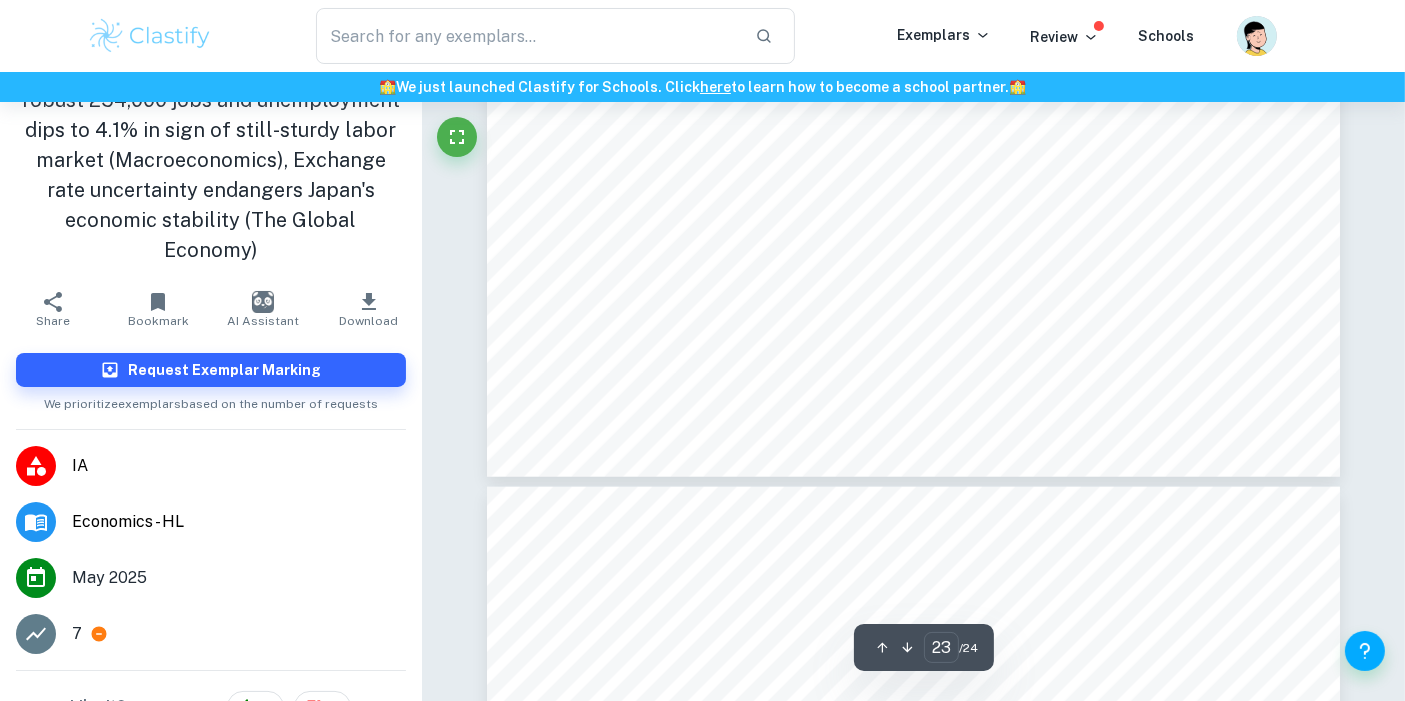type on "24" 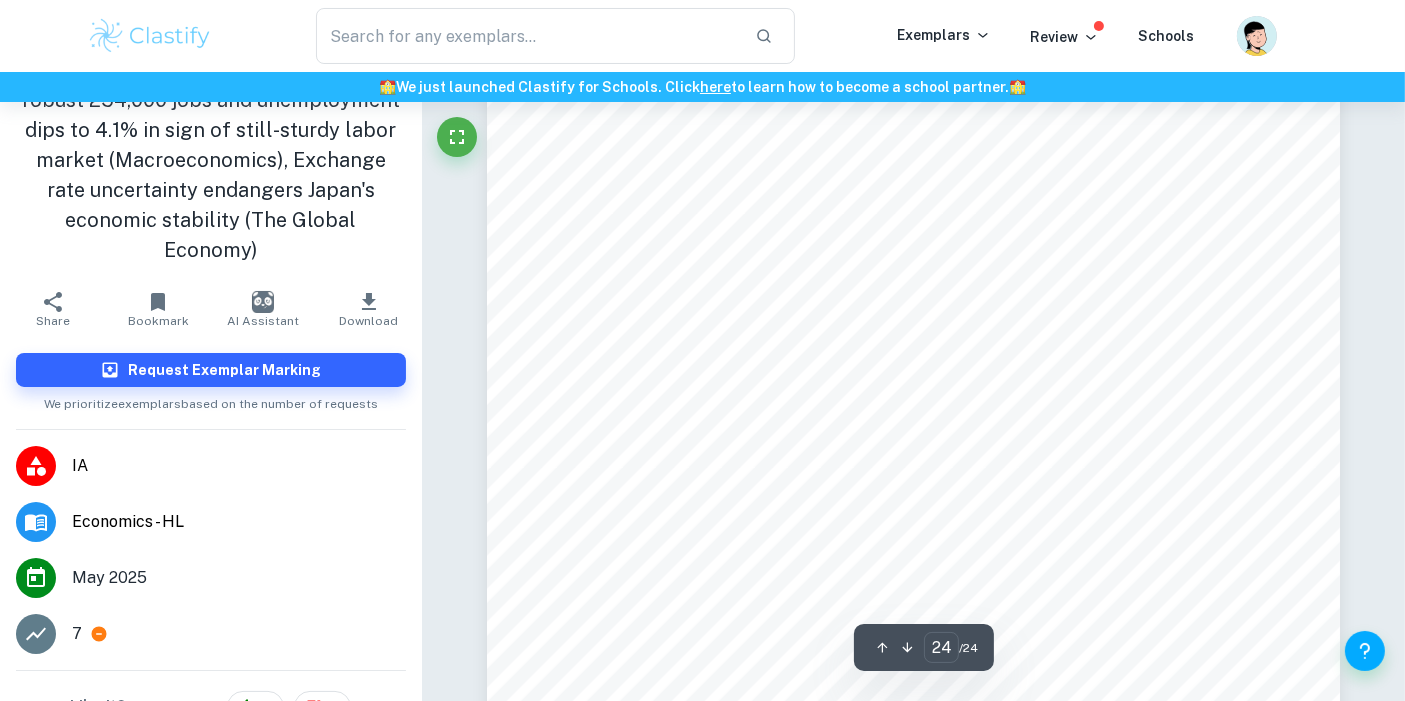 scroll, scrollTop: 26042, scrollLeft: 0, axis: vertical 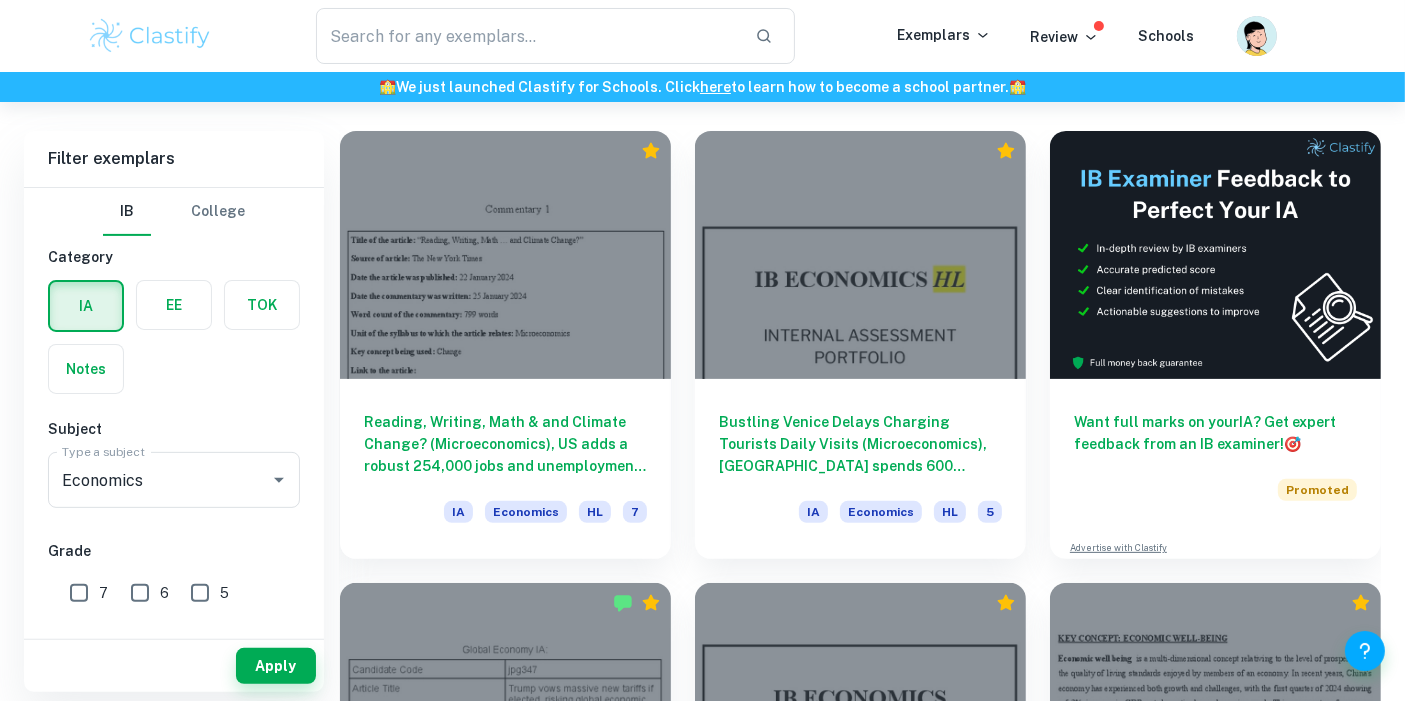 click on "Bustling Venice Delays Charging Tourists Daily Visits (Microeconomics), [GEOGRAPHIC_DATA] spends 600 million to reduce basic food prices (Macroeconomics), China's 4th batch of 2023 crude oil import quota at 9.54
million tons (Global Economy)" at bounding box center (860, 444) 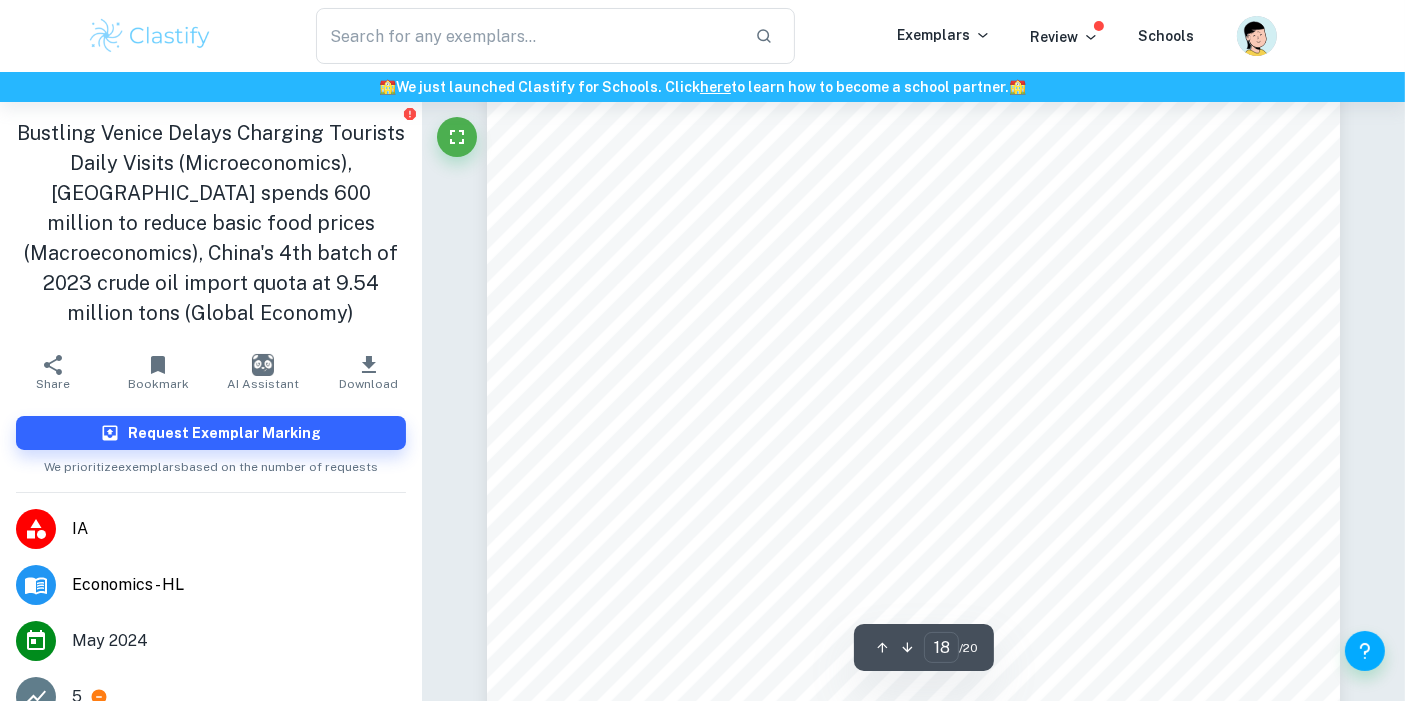 scroll, scrollTop: 21262, scrollLeft: 0, axis: vertical 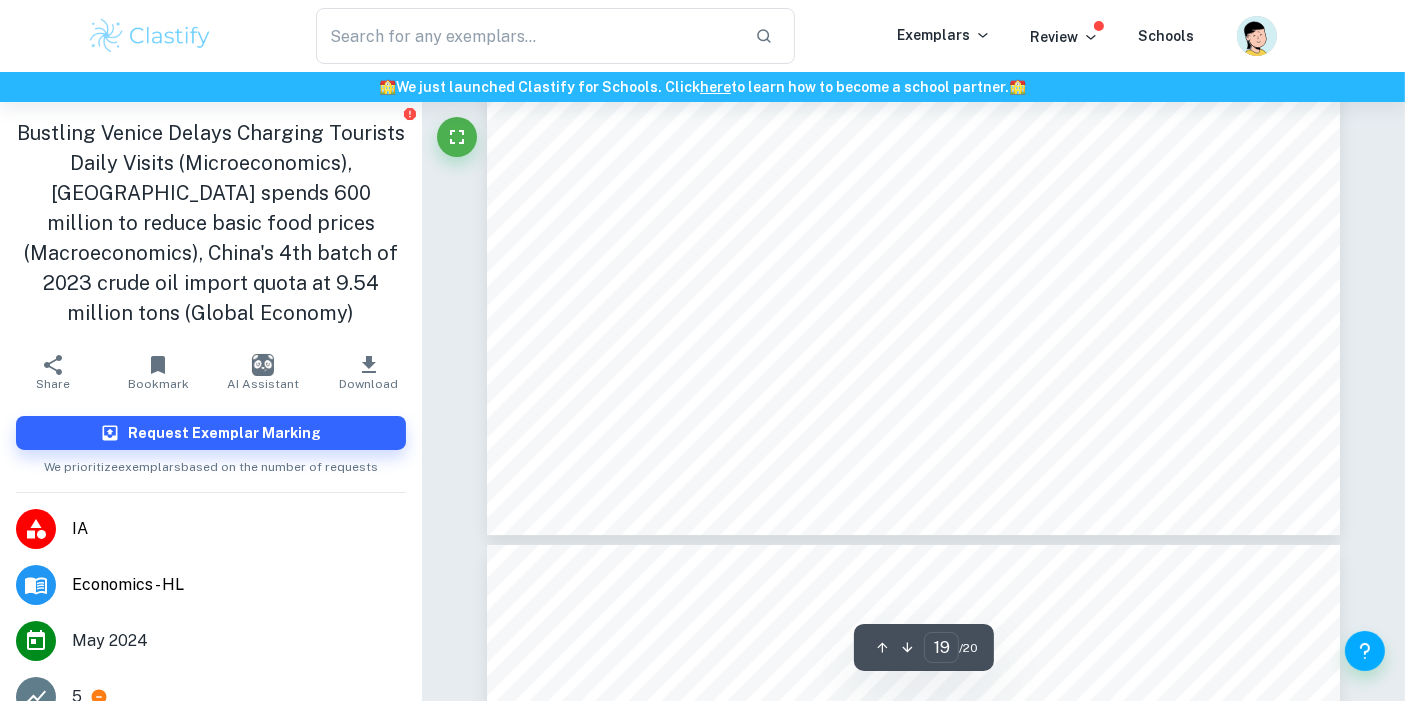 type on "20" 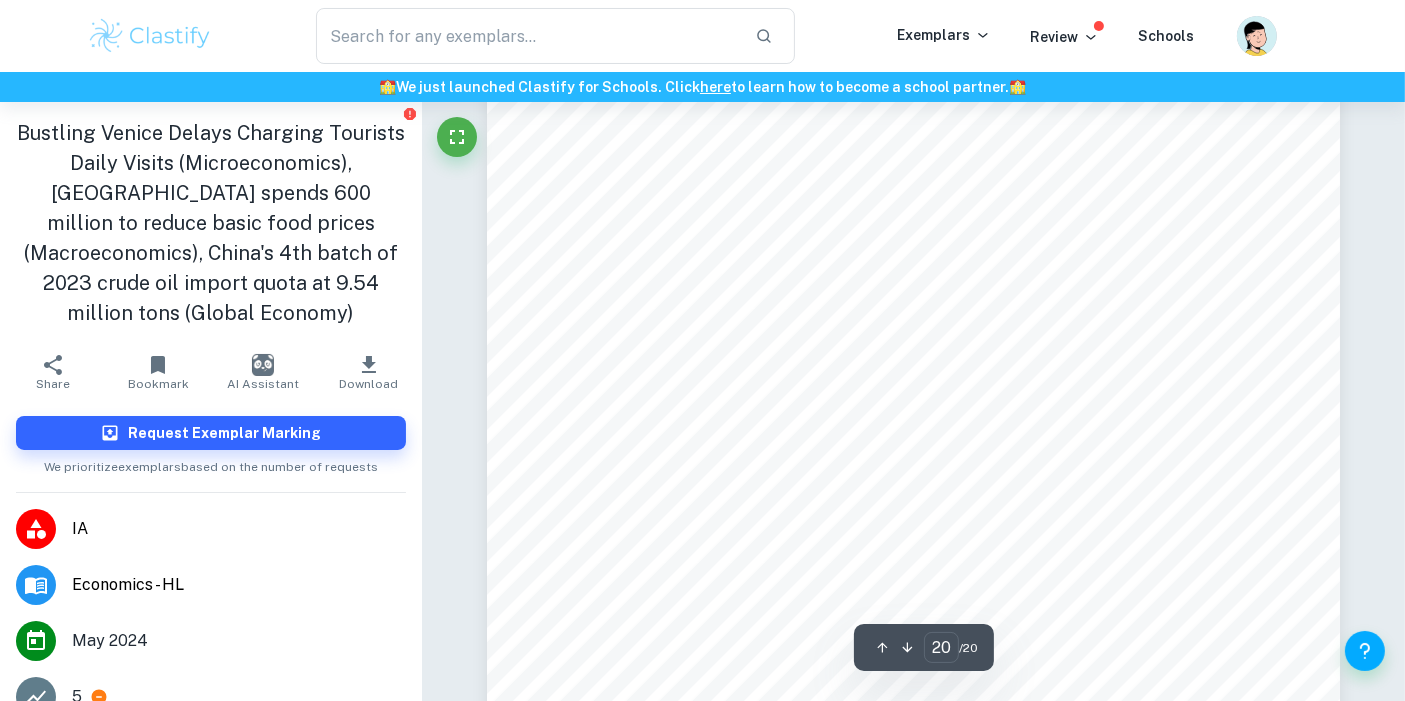 scroll, scrollTop: 23868, scrollLeft: 0, axis: vertical 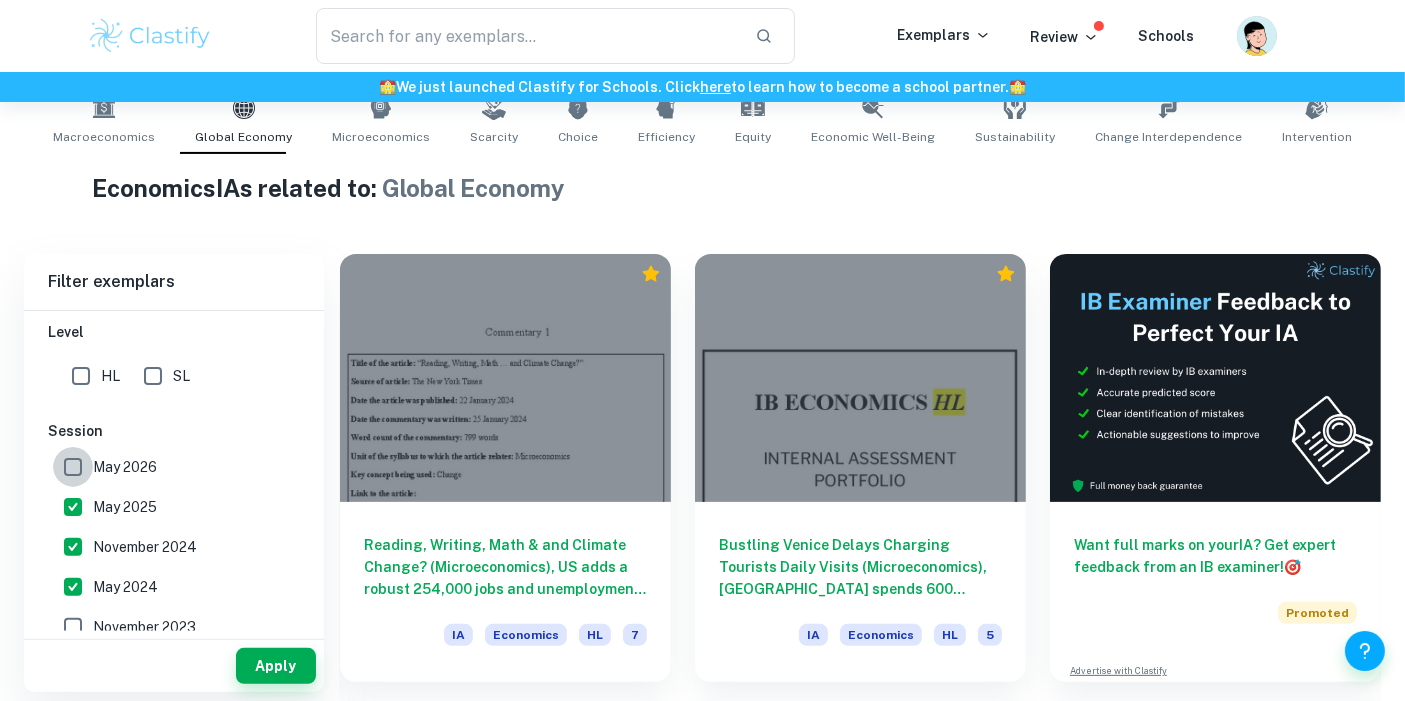 click on "May 2026" at bounding box center [73, 467] 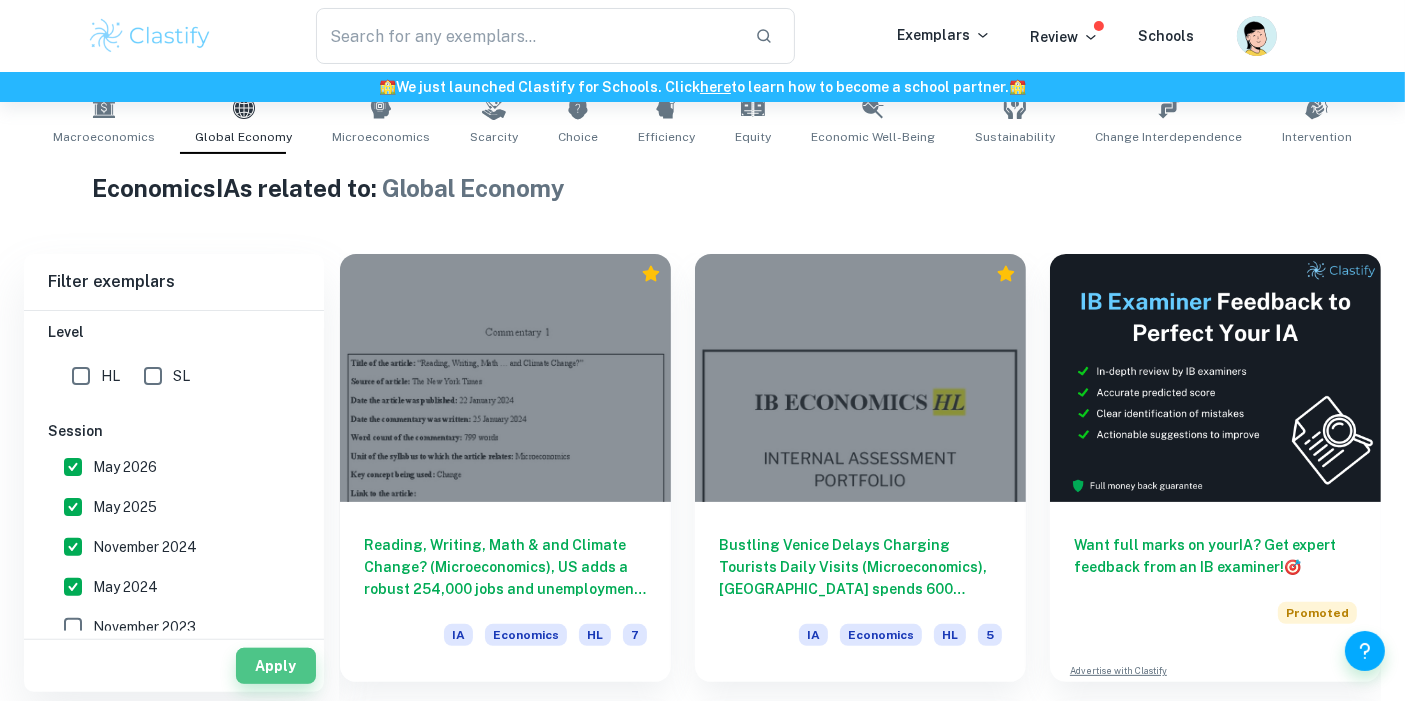 click on "Apply" at bounding box center [276, 666] 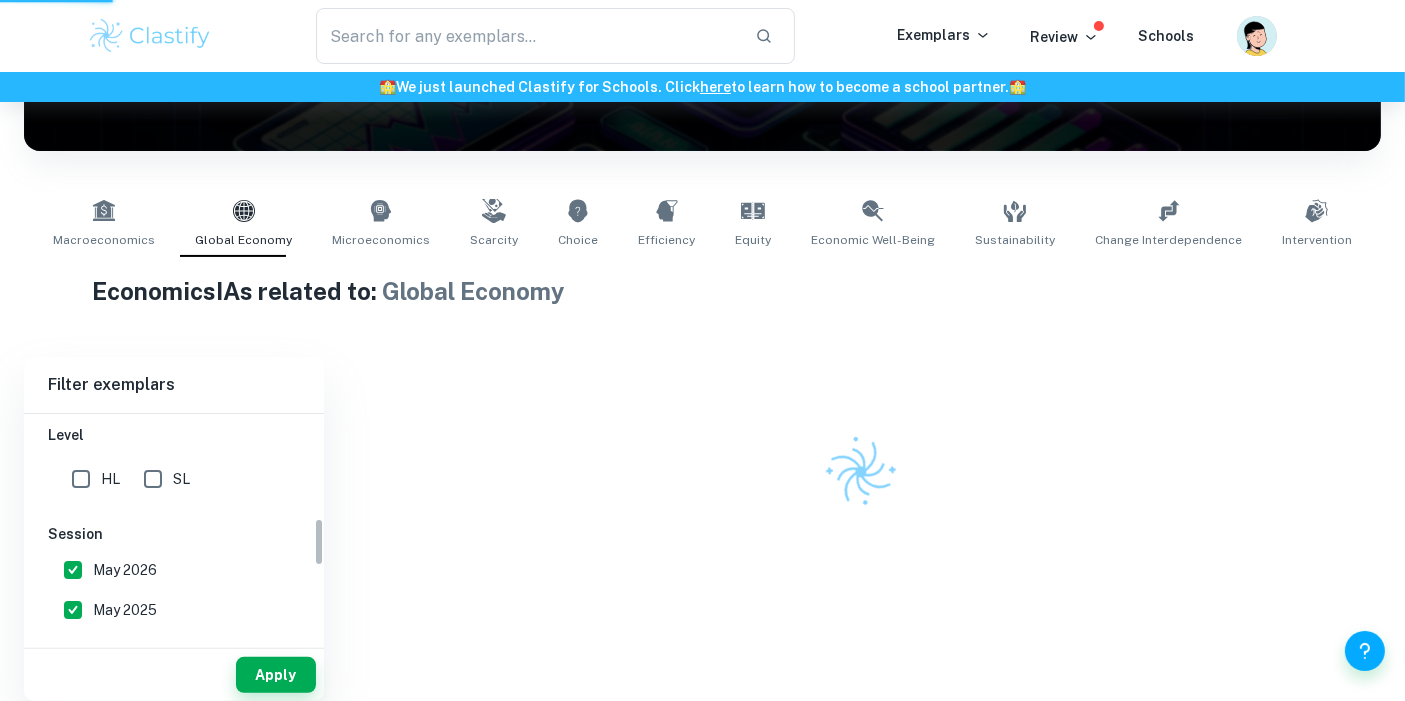 scroll, scrollTop: 285, scrollLeft: 0, axis: vertical 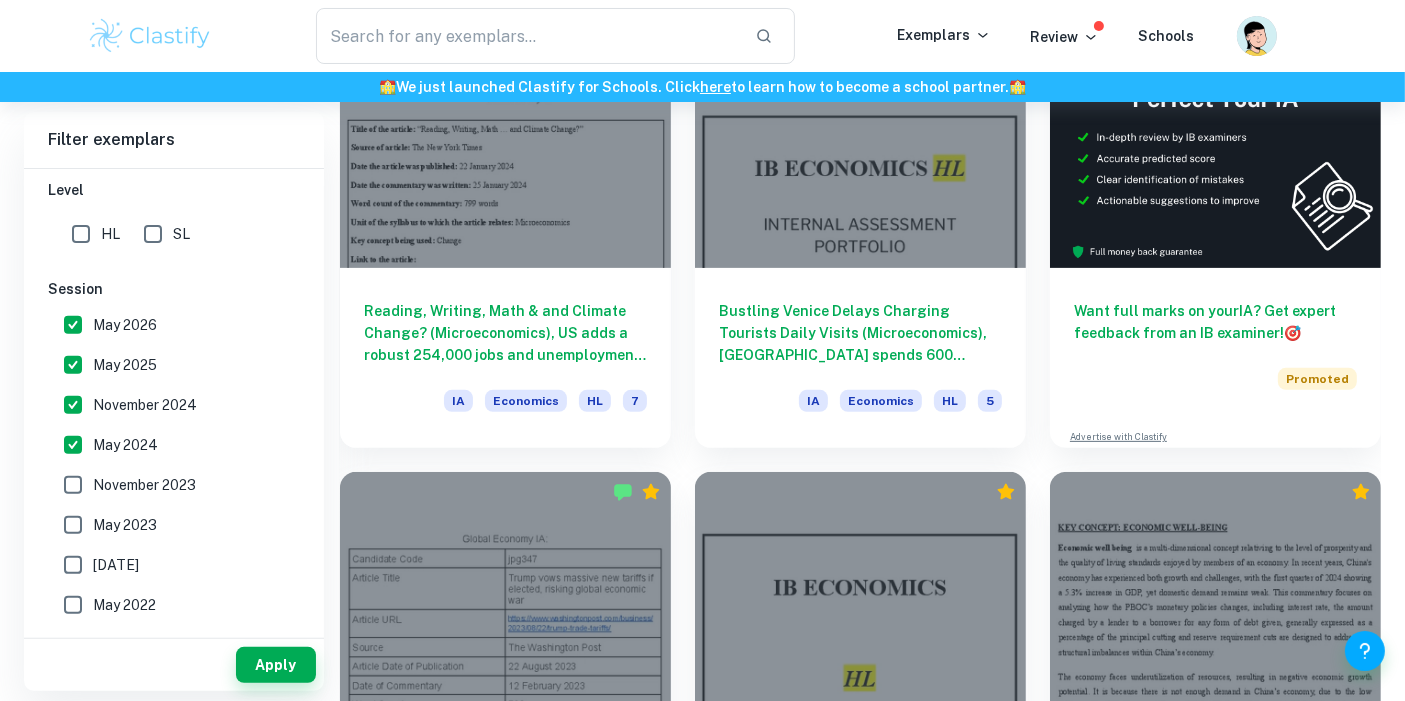 click at bounding box center [1215, 596] 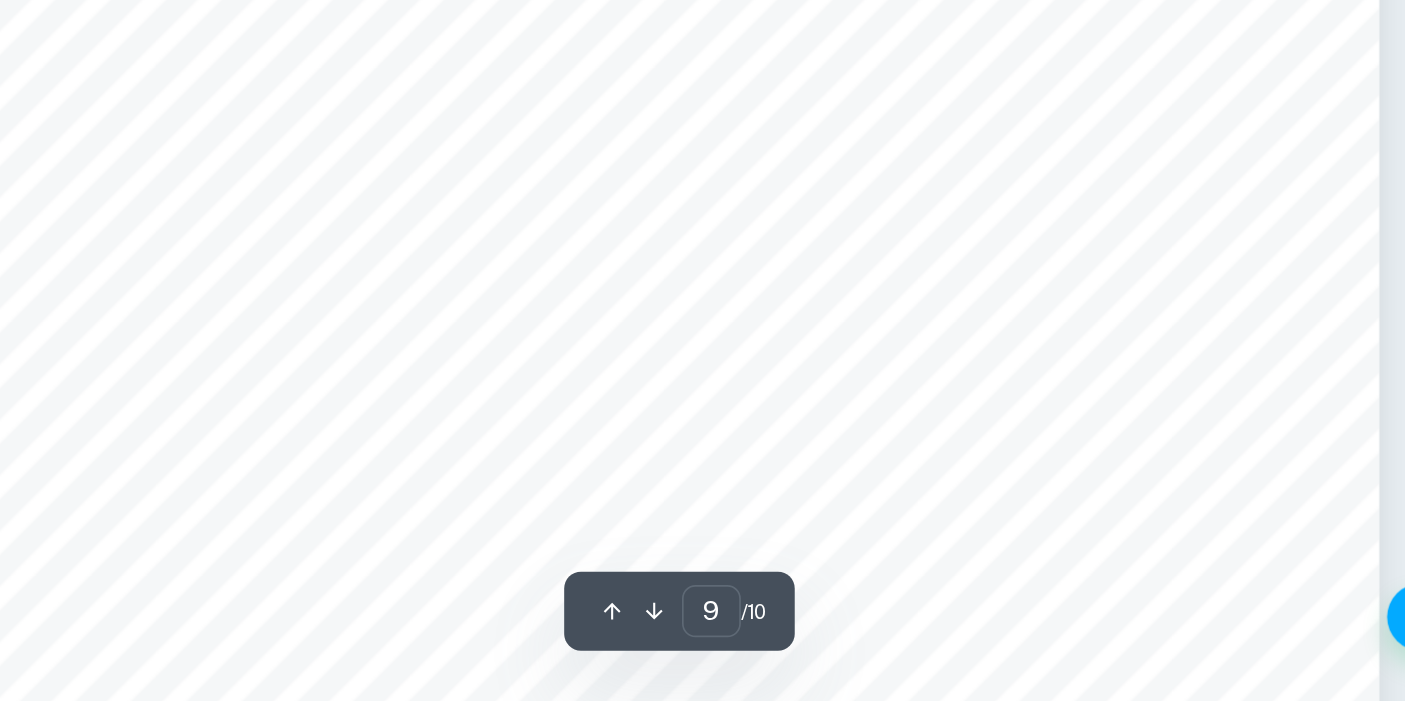scroll, scrollTop: 10100, scrollLeft: 0, axis: vertical 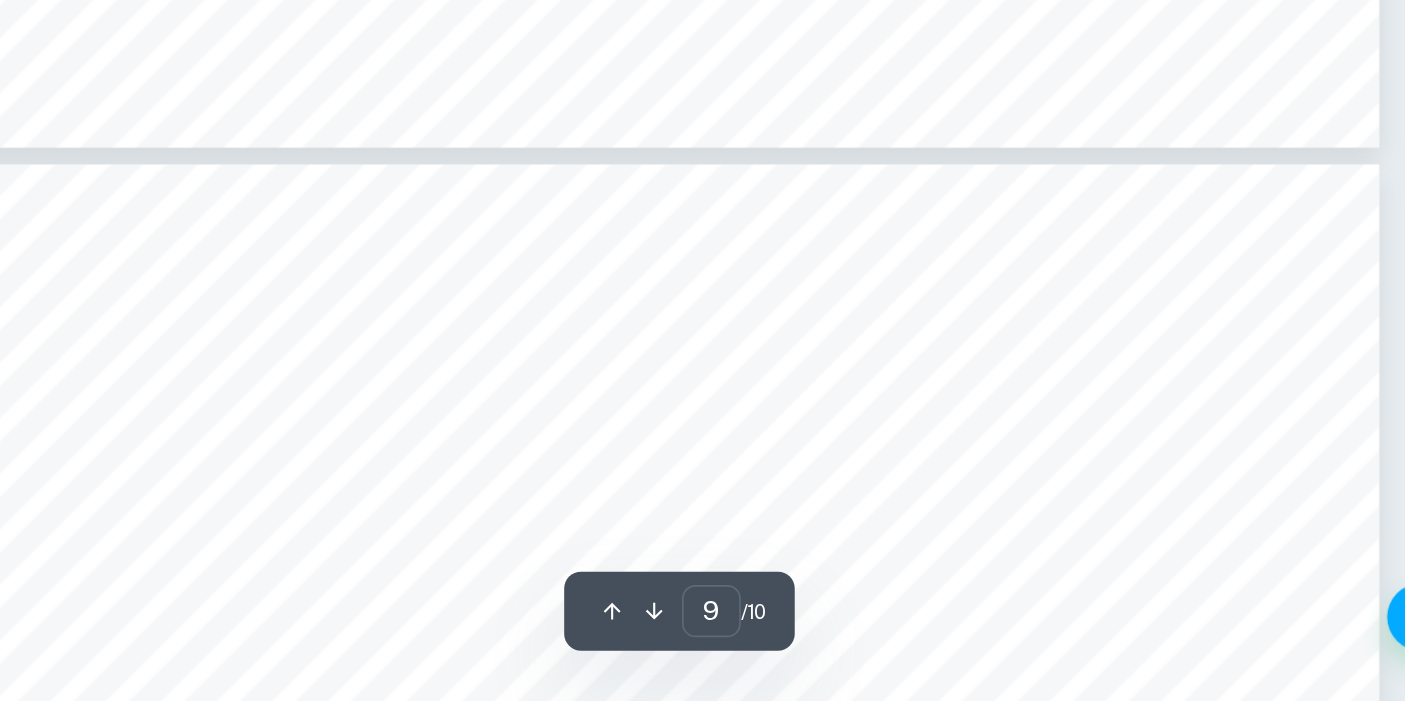 type on "10" 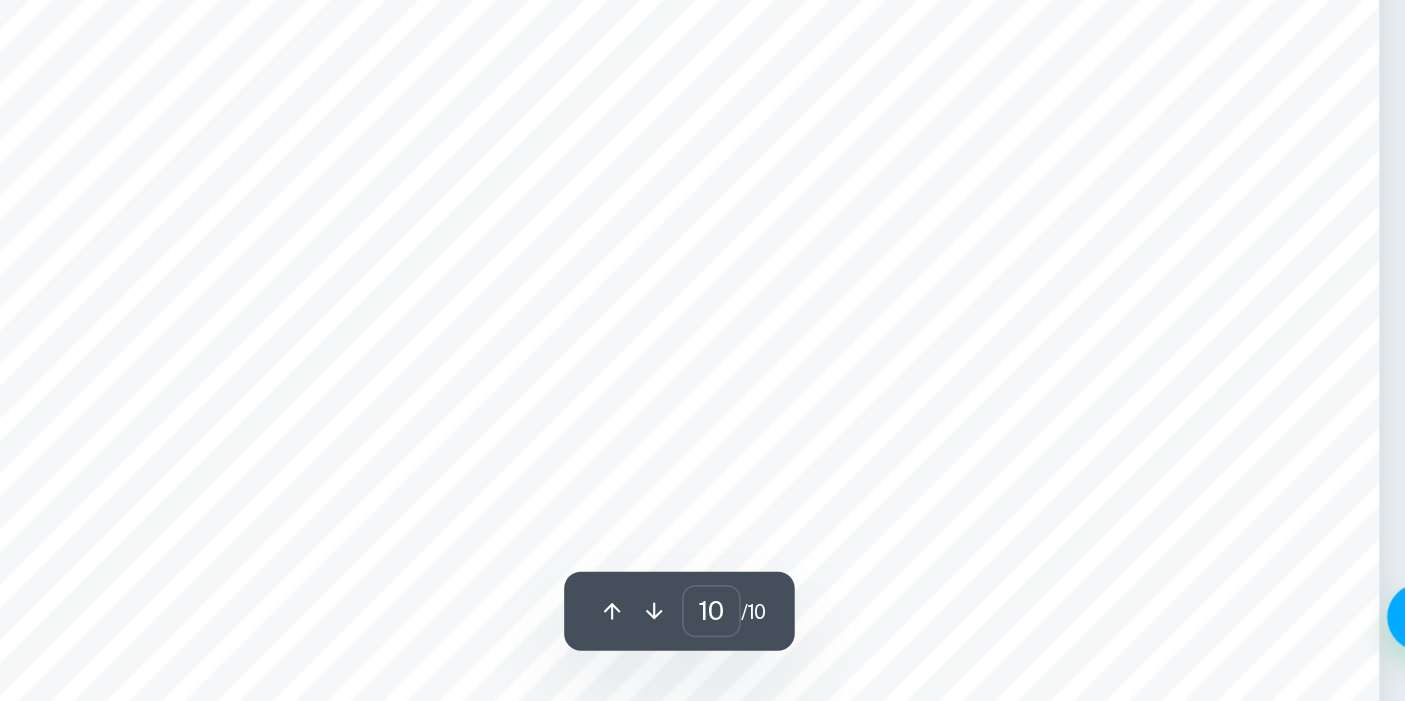 scroll, scrollTop: 10955, scrollLeft: 0, axis: vertical 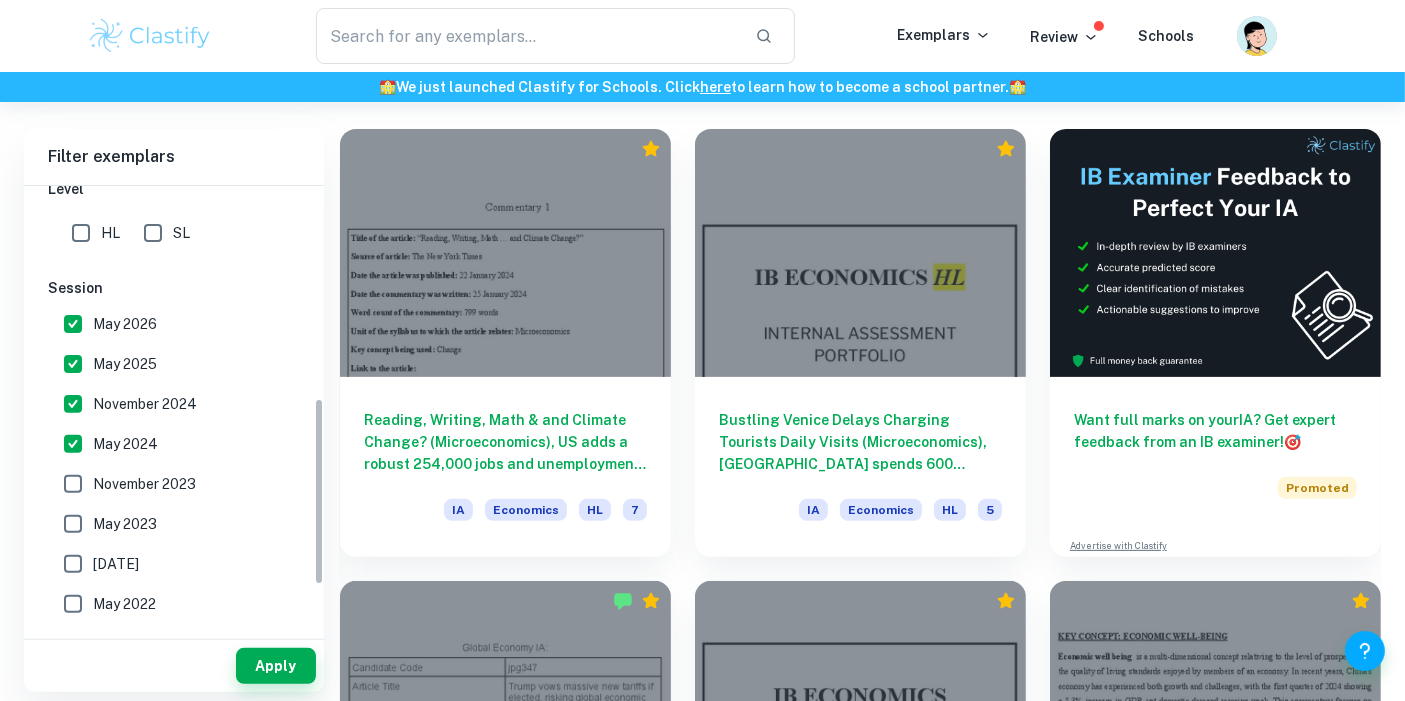 click on "SL" at bounding box center (153, 233) 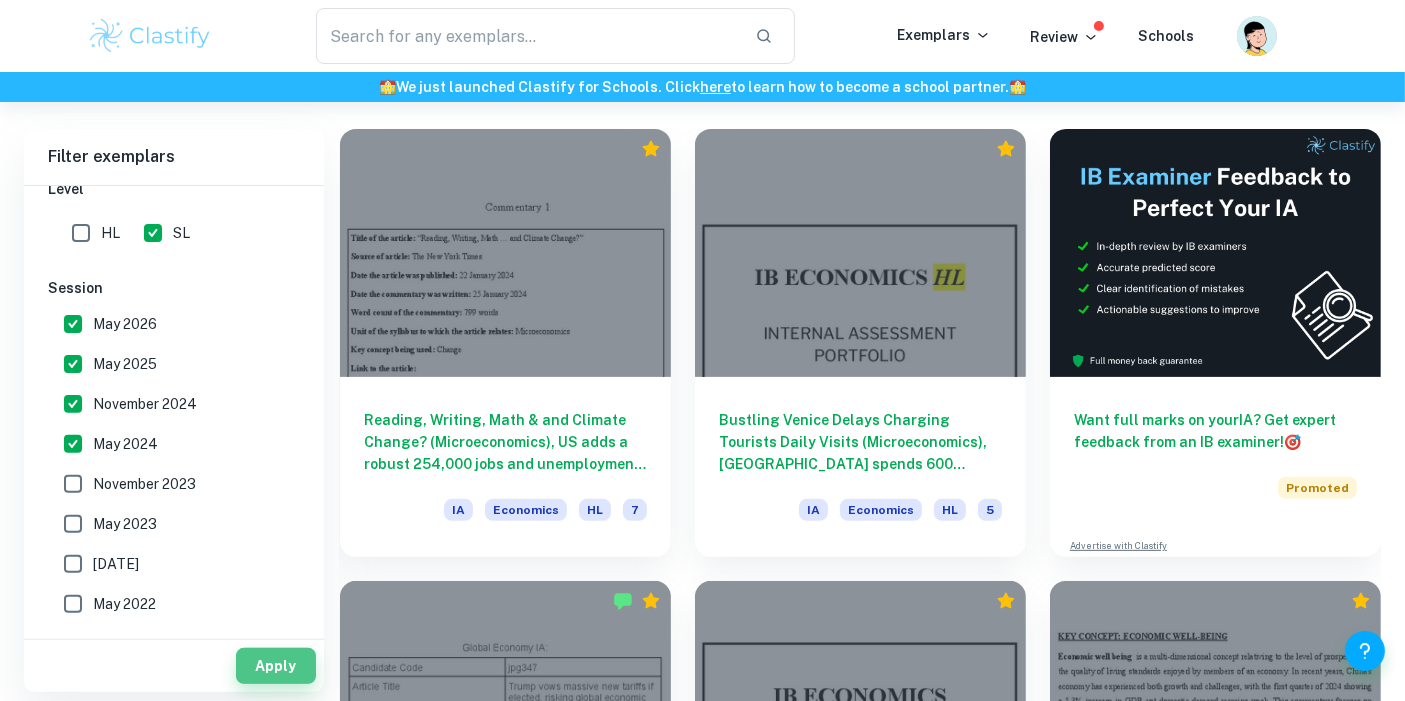 click on "Apply" at bounding box center [276, 666] 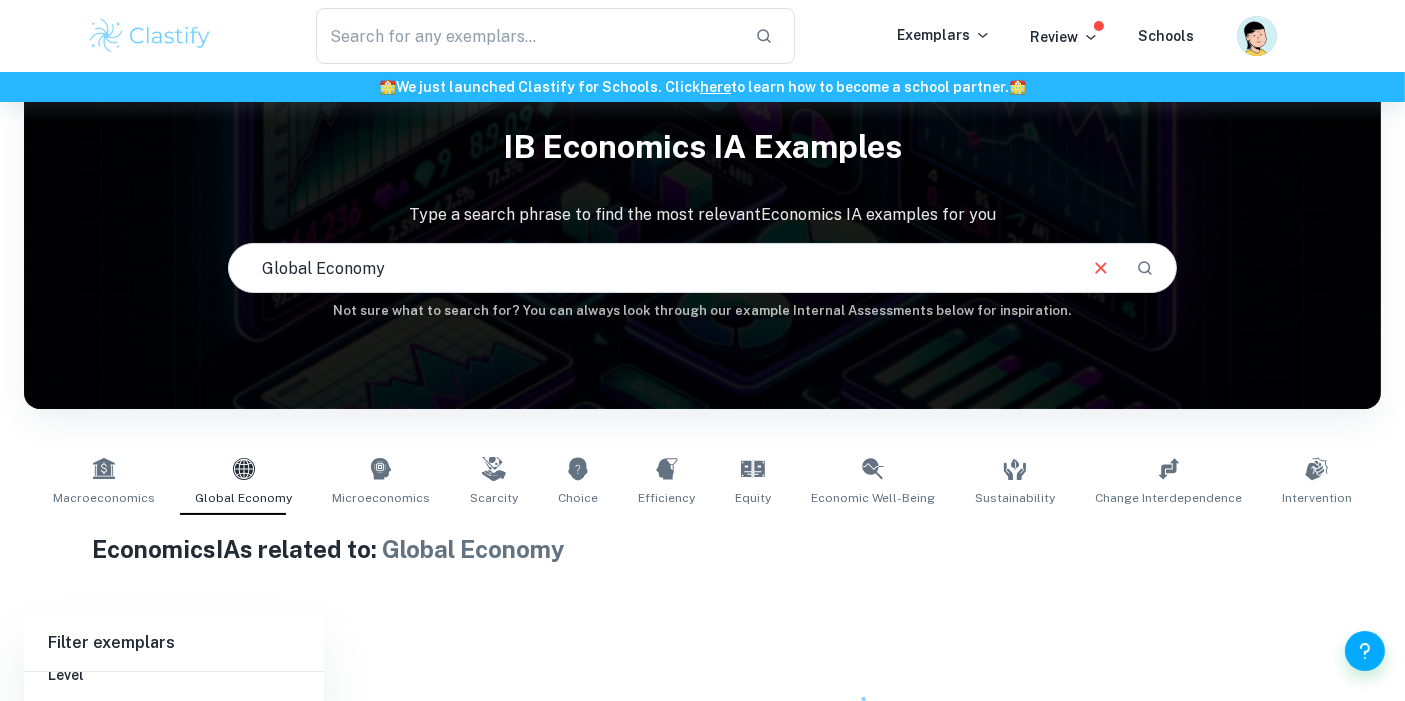scroll, scrollTop: 272, scrollLeft: 0, axis: vertical 